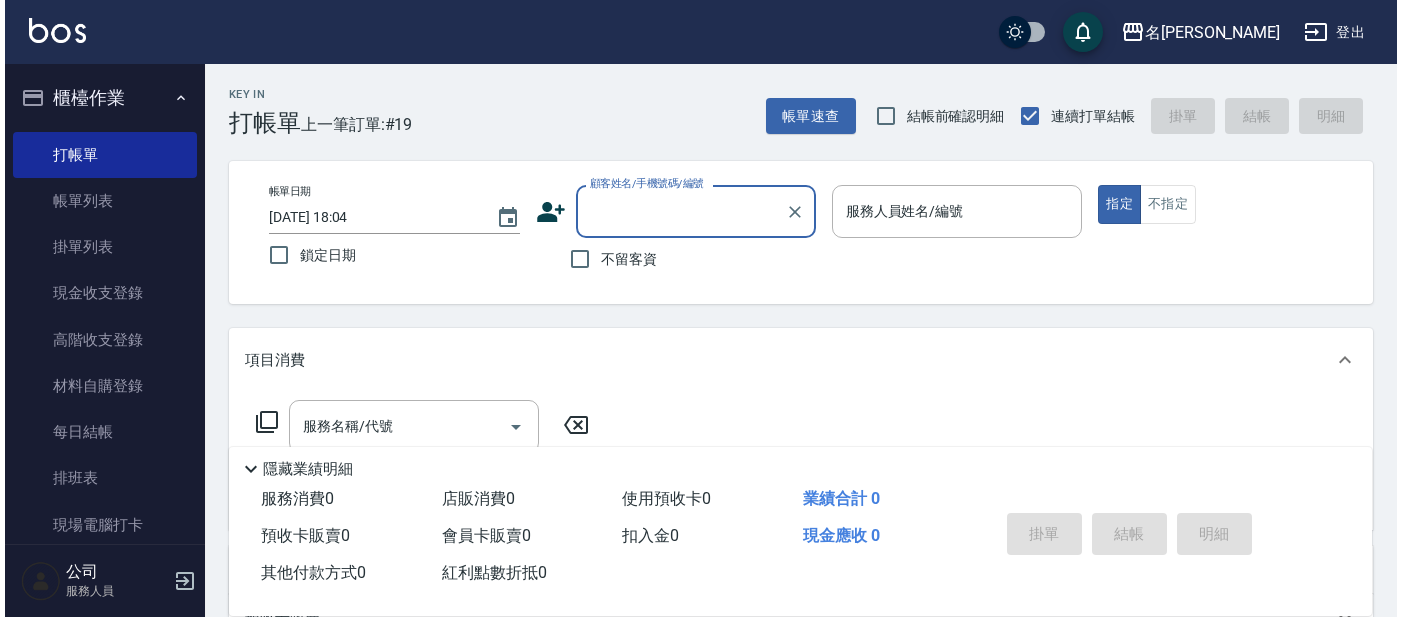 scroll, scrollTop: 0, scrollLeft: 0, axis: both 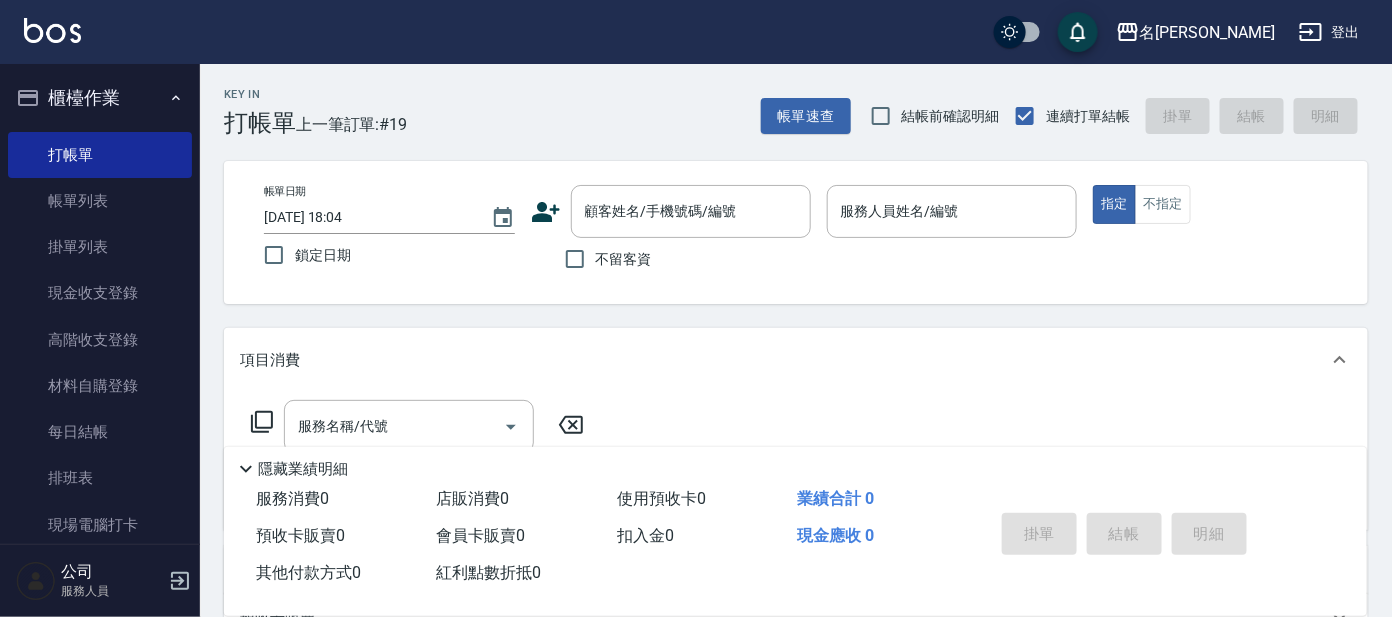 click 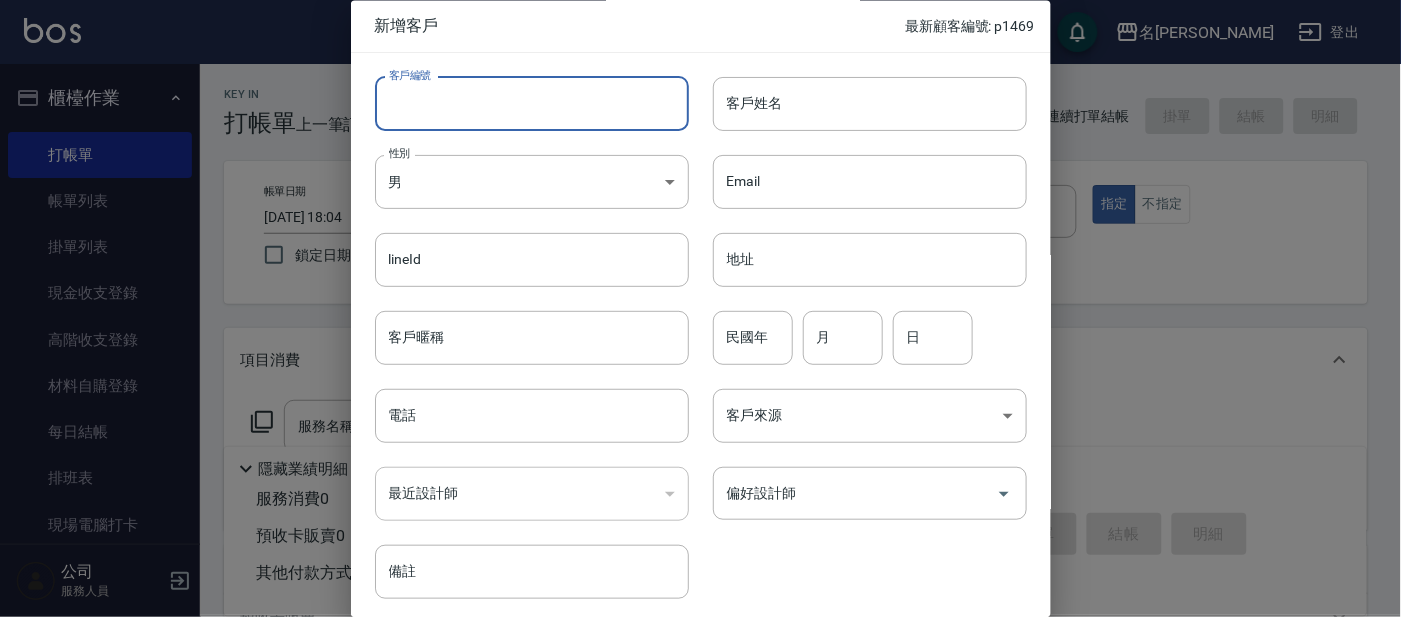 click on "客戶編號" at bounding box center (532, 104) 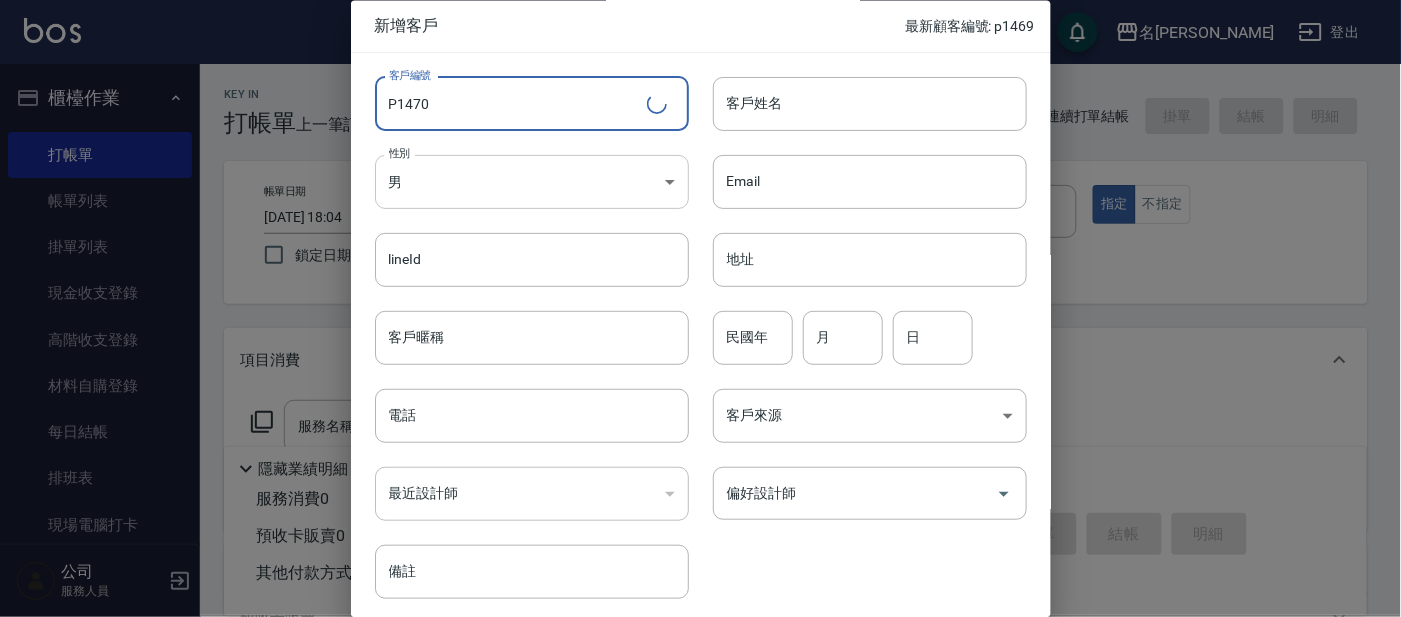 type on "P1470" 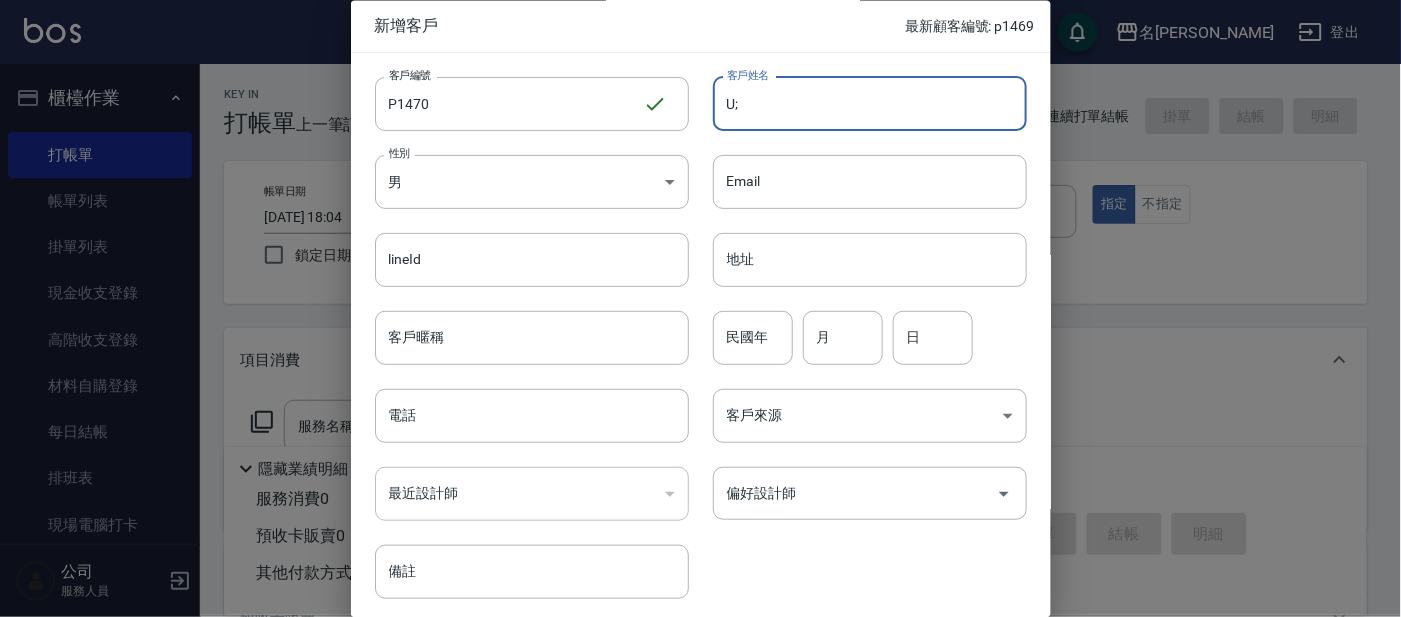 type on "U" 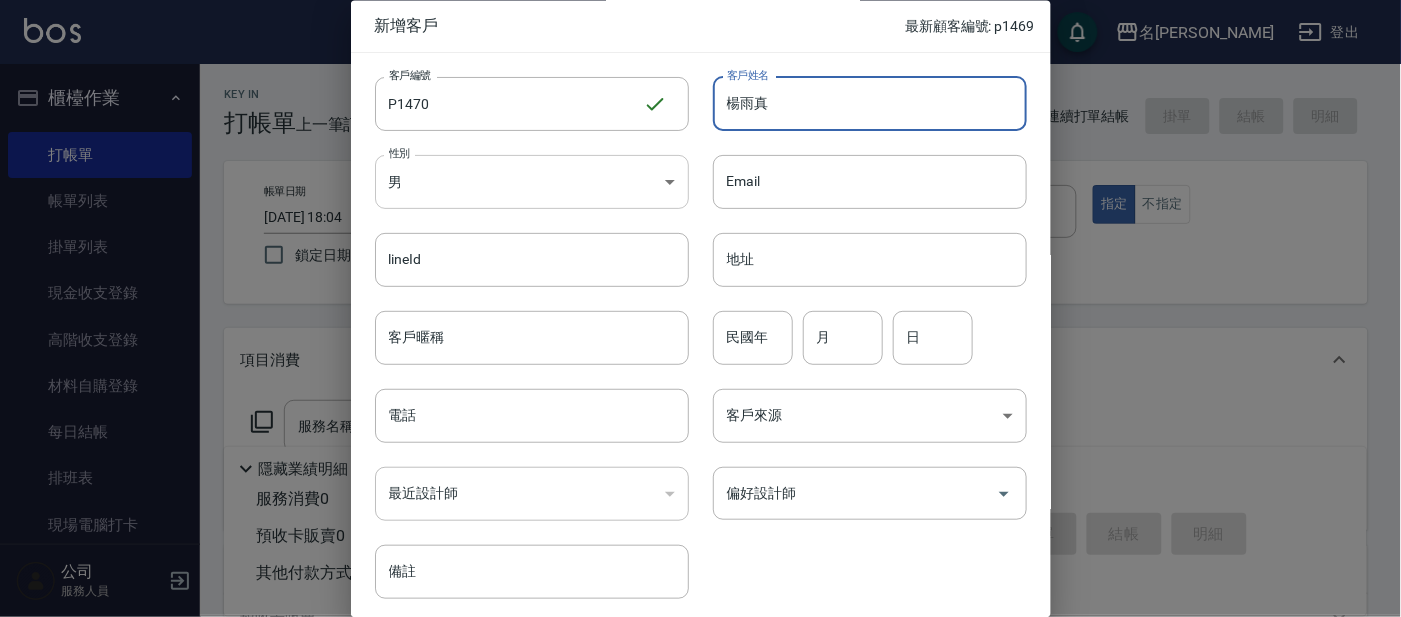 type on "楊雨真" 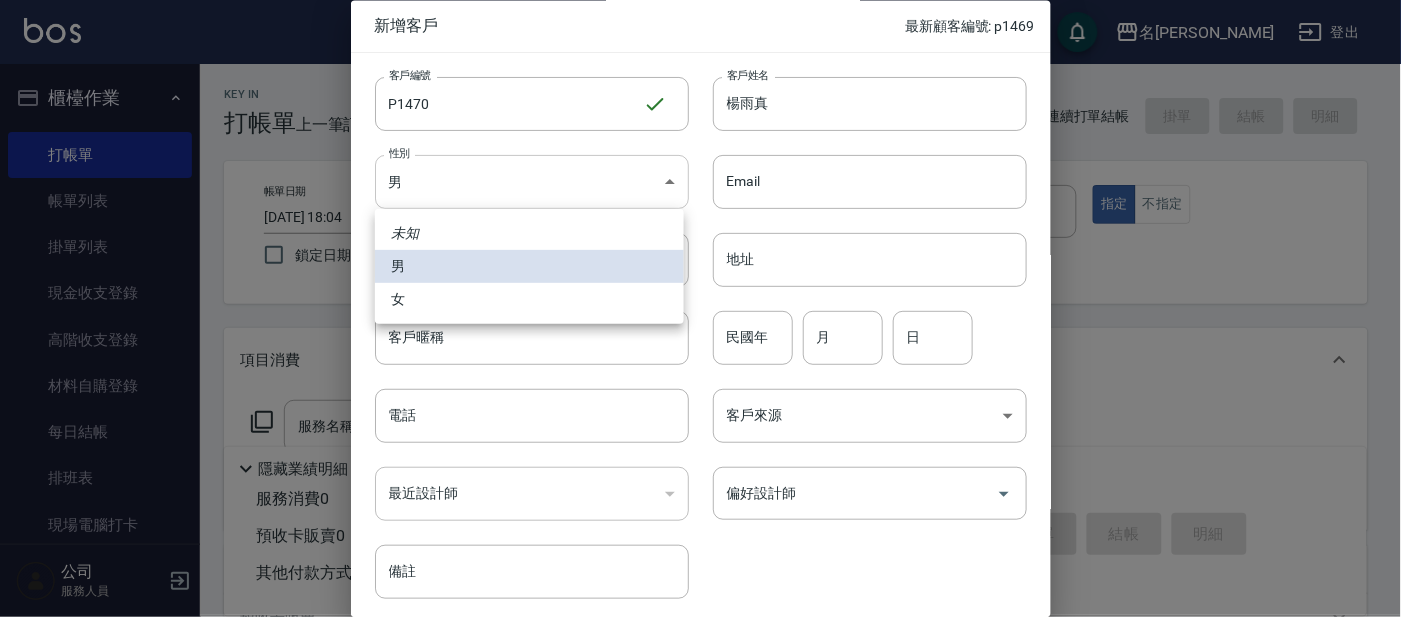 click on "名留大龍 登出 櫃檯作業 打帳單 帳單列表 掛單列表 現金收支登錄 高階收支登錄 材料自購登錄 每日結帳 排班表 現場電腦打卡 預約管理 預約管理 單日預約紀錄 單週預約紀錄 報表及分析 報表目錄 店家日報表 店家排行榜 互助日報表 互助排行榜 互助點數明細 互助業績報表 全店業績分析表 設計師業績表 設計師日報表 設計師業績分析表 設計師業績月報表 設計師排行榜 商品銷售排行榜 店販抽成明細 顧客入金餘額表 每日非現金明細 每日收支明細 客戶管理 客戶列表 卡券管理 入金管理 商品管理 商品分類設定 商品列表 公司  服務人員 Key In 打帳單 上一筆訂單:#19 帳單速查 結帳前確認明細 連續打單結帳 掛單 結帳 明細 帳單日期 [DATE] 18:04 鎖定日期 顧客姓名/手機號碼/編號 顧客姓名/手機號碼/編號 不留客資 服務人員姓名/編號 服務人員姓名/編號 指定 不指定 備註" at bounding box center (700, 487) 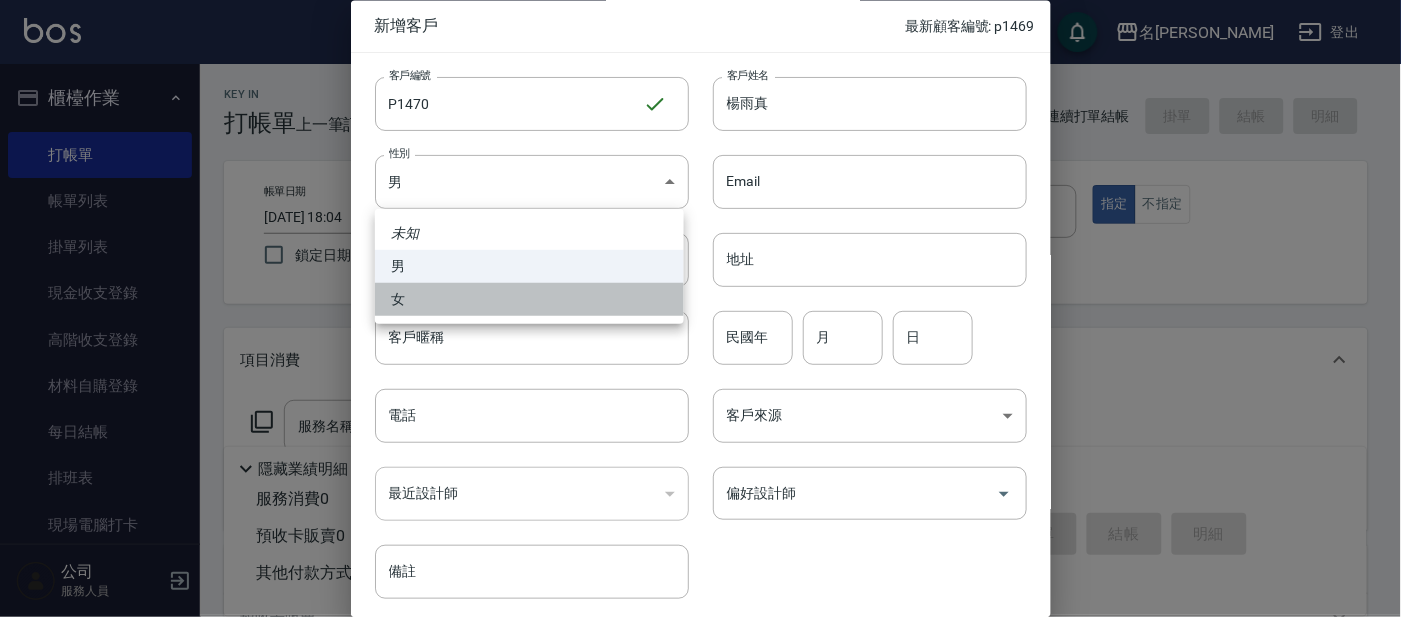 click on "女" at bounding box center [529, 299] 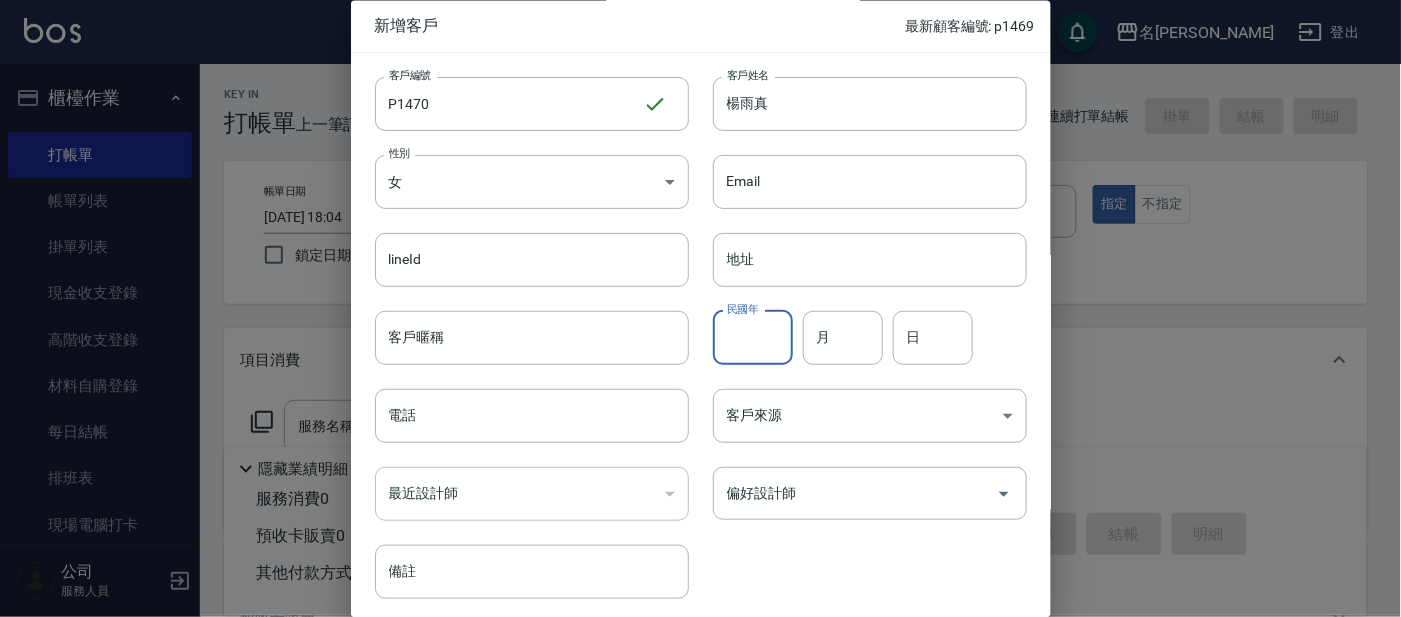 click on "民國年" at bounding box center (753, 338) 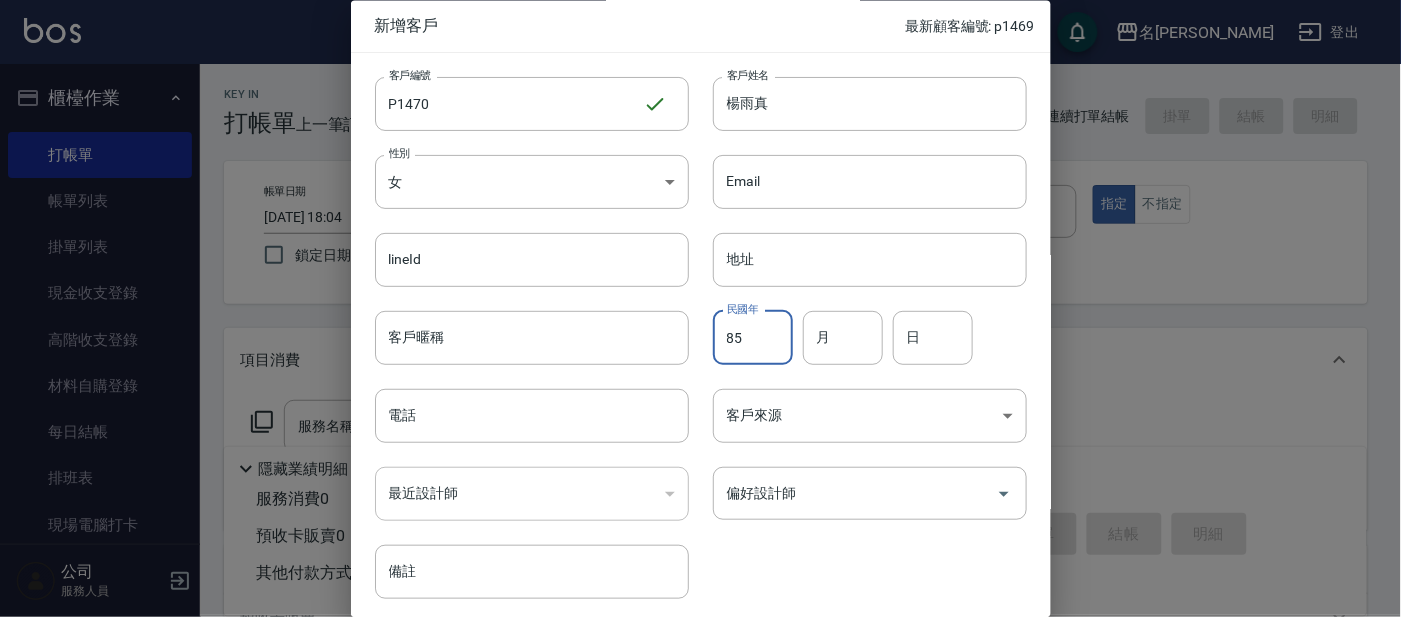 type on "85" 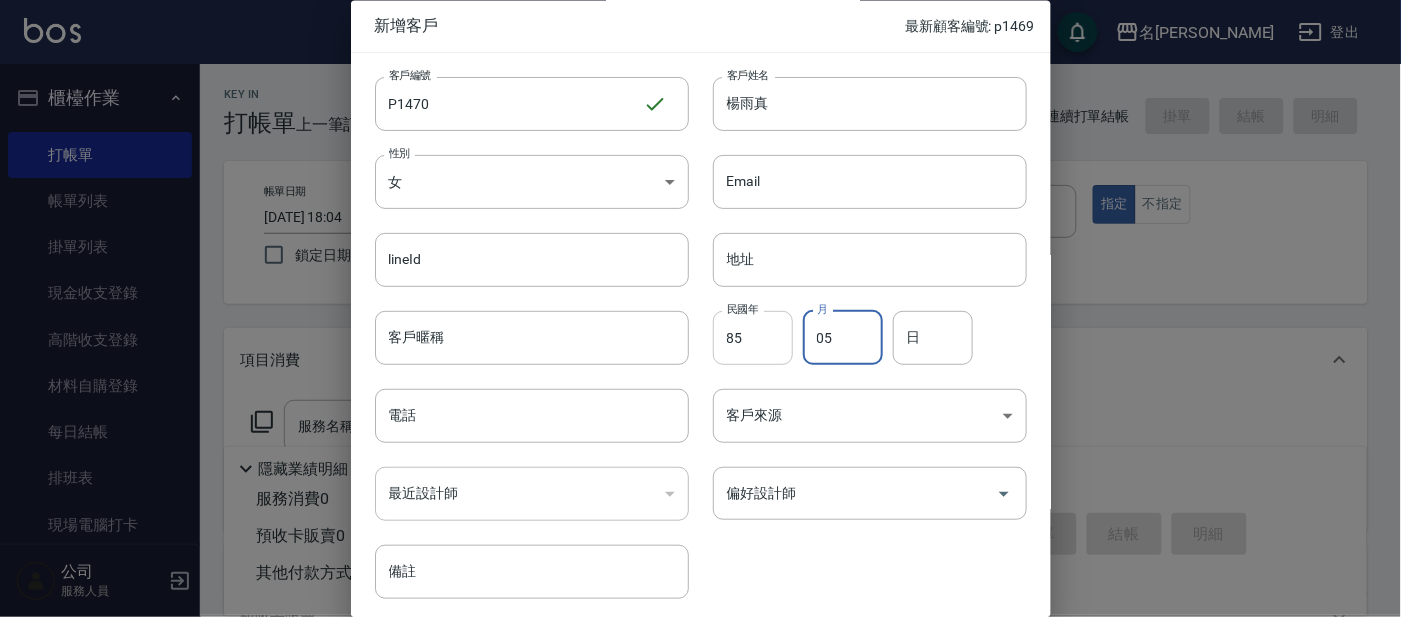 type on "05" 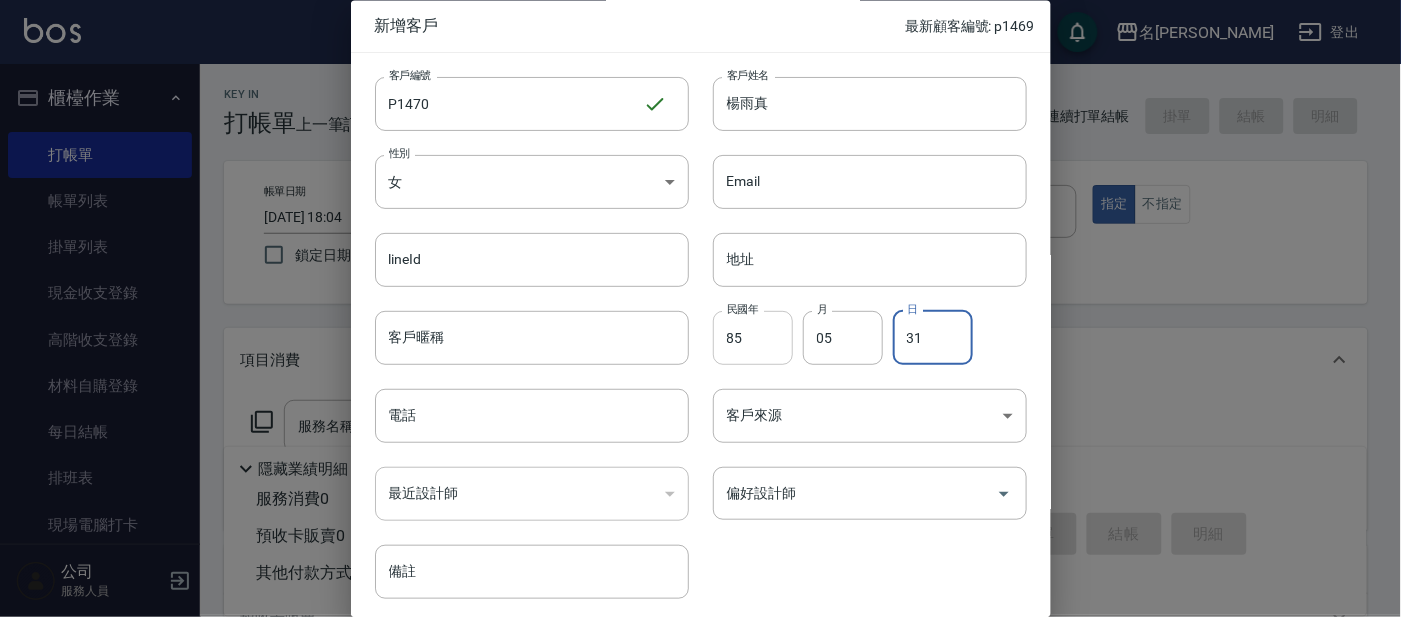 type on "31" 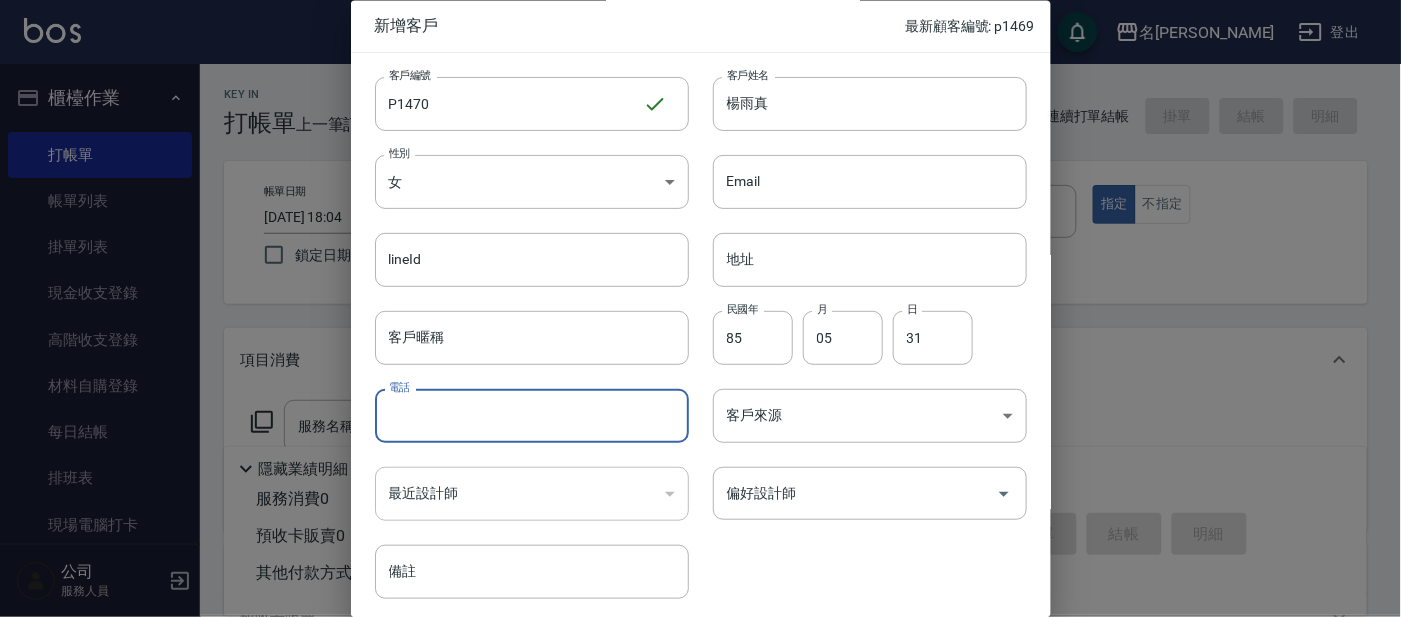 click on "電話" at bounding box center (532, 417) 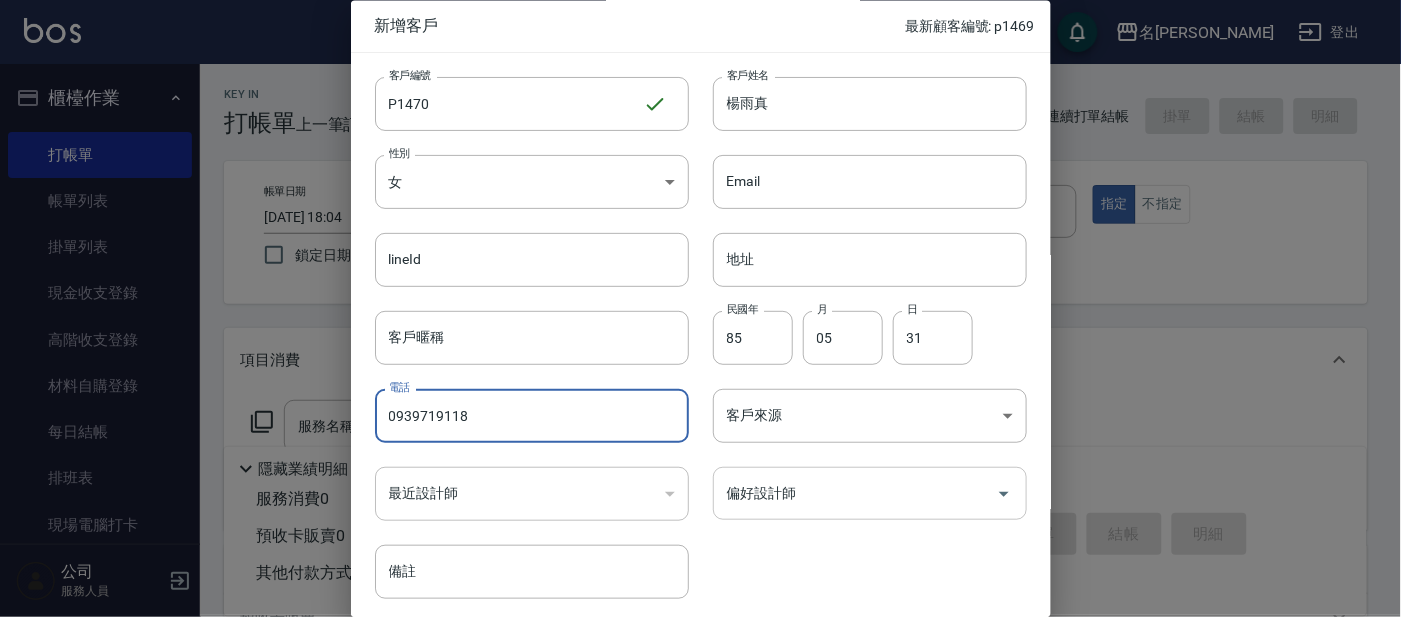 type on "0939719118" 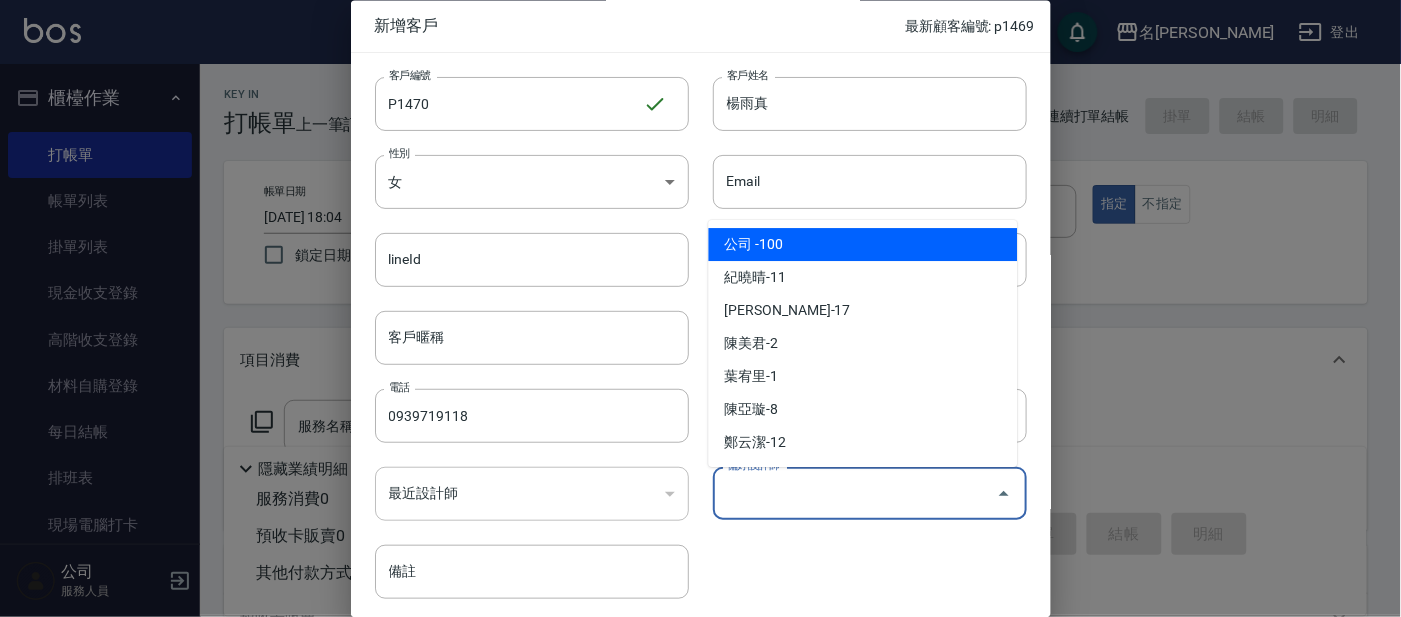click on "偏好設計師" at bounding box center (855, 494) 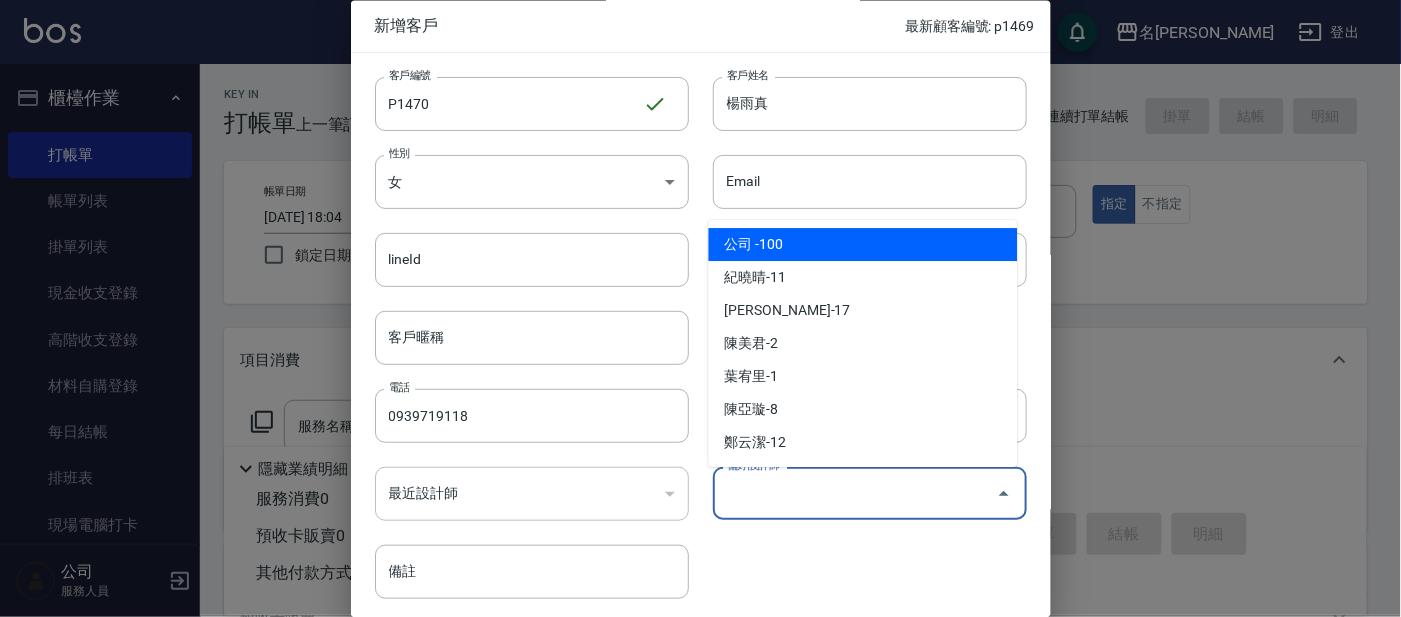 click on "公司 -100" at bounding box center (863, 244) 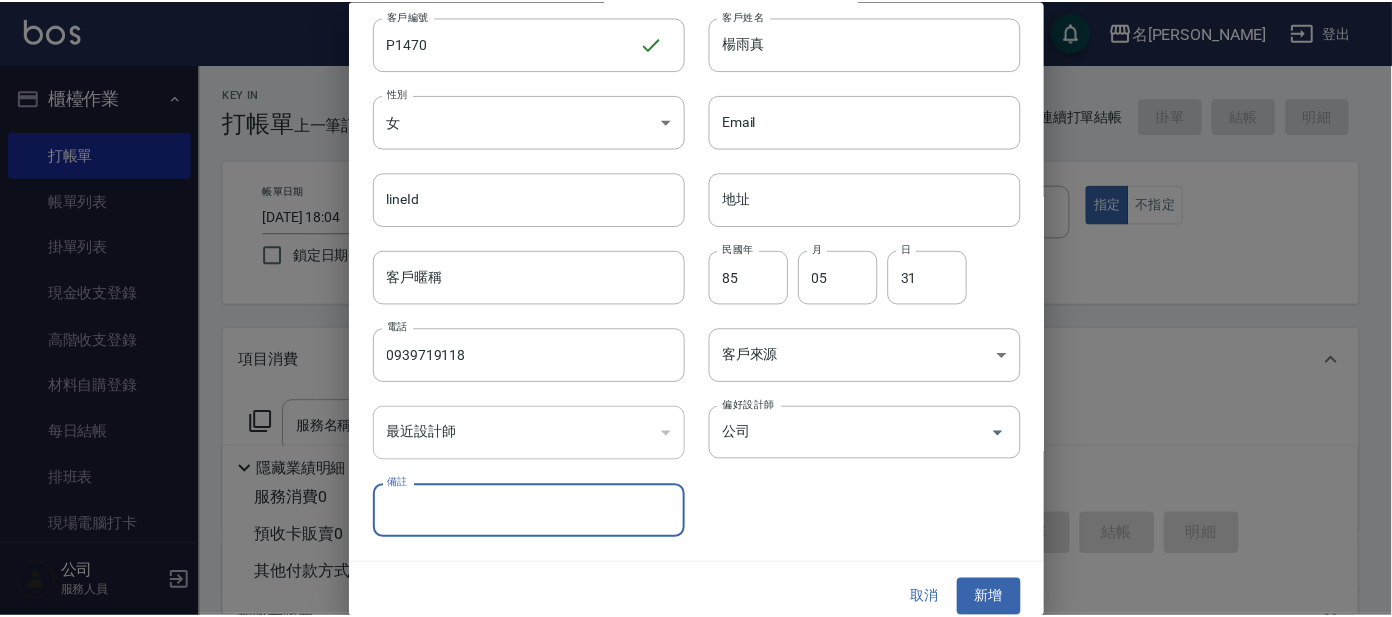 scroll, scrollTop: 75, scrollLeft: 0, axis: vertical 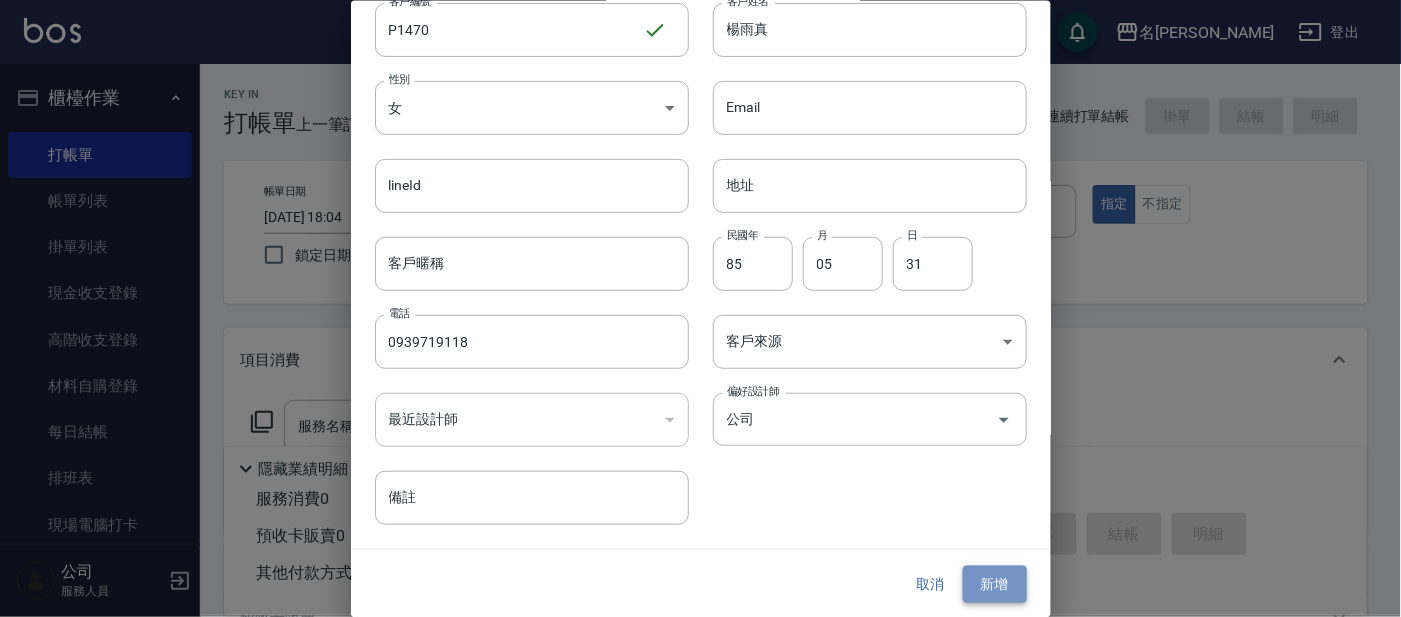 click on "新增" at bounding box center (995, 584) 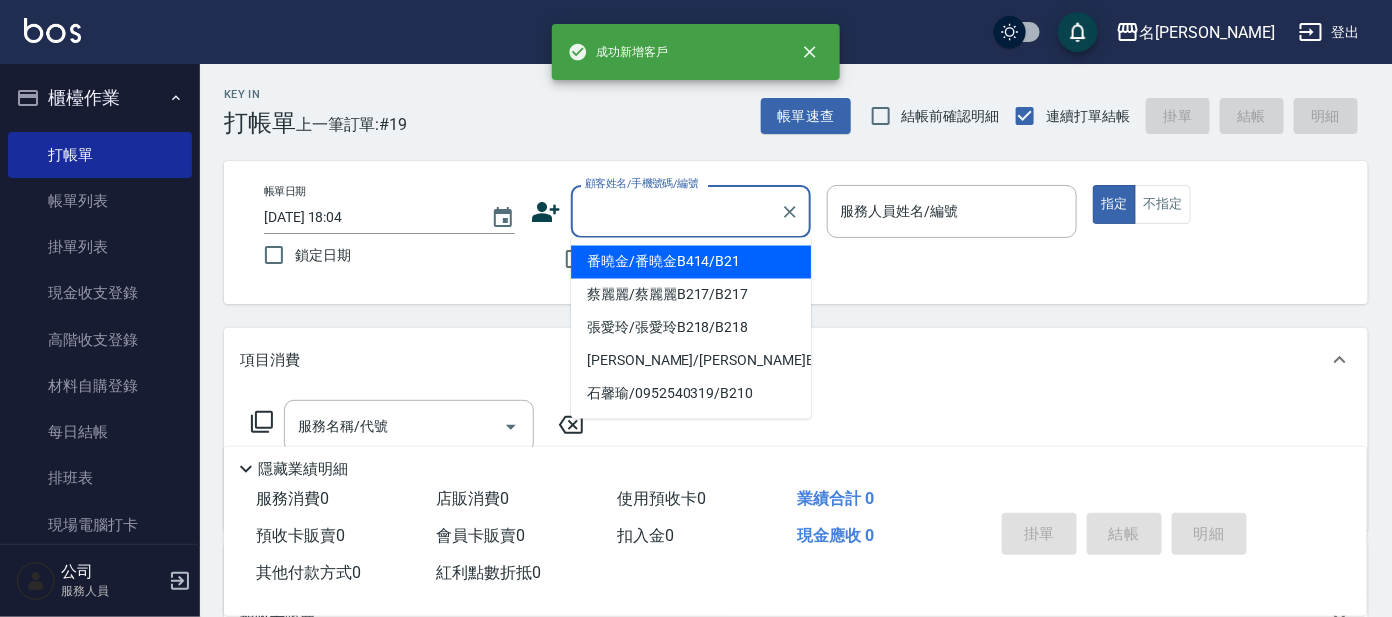 click on "顧客姓名/手機號碼/編號" at bounding box center [676, 211] 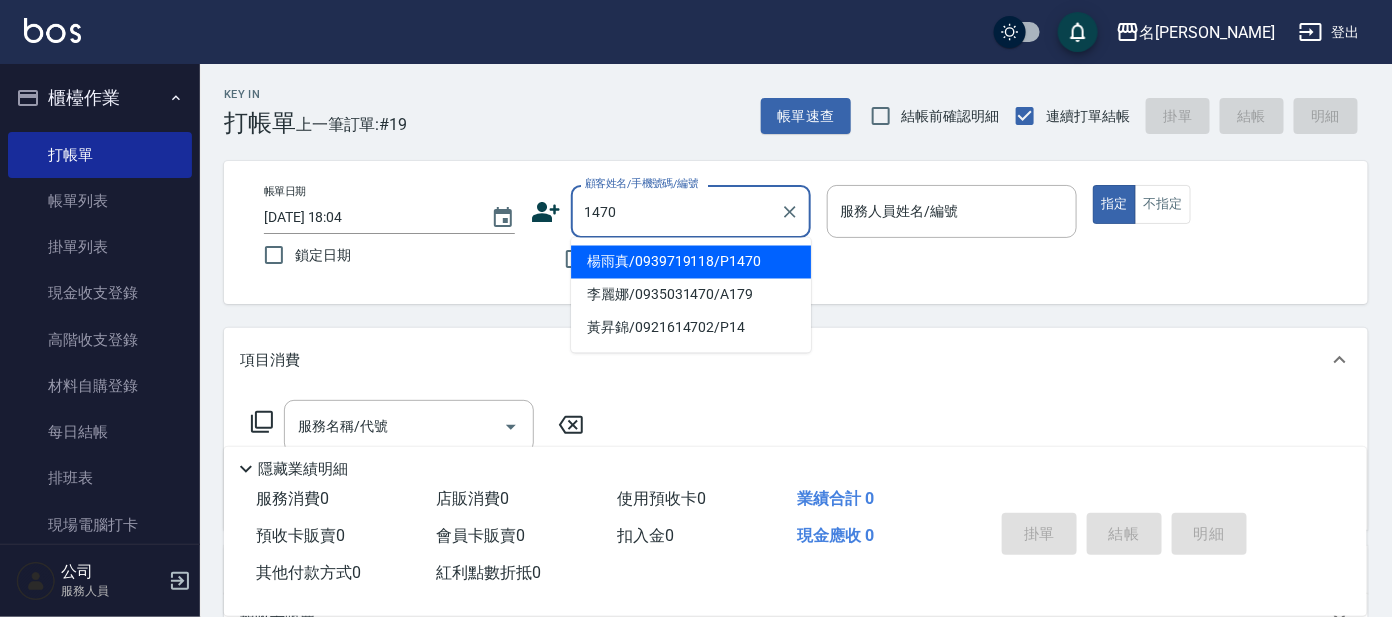 click on "1470" at bounding box center [676, 211] 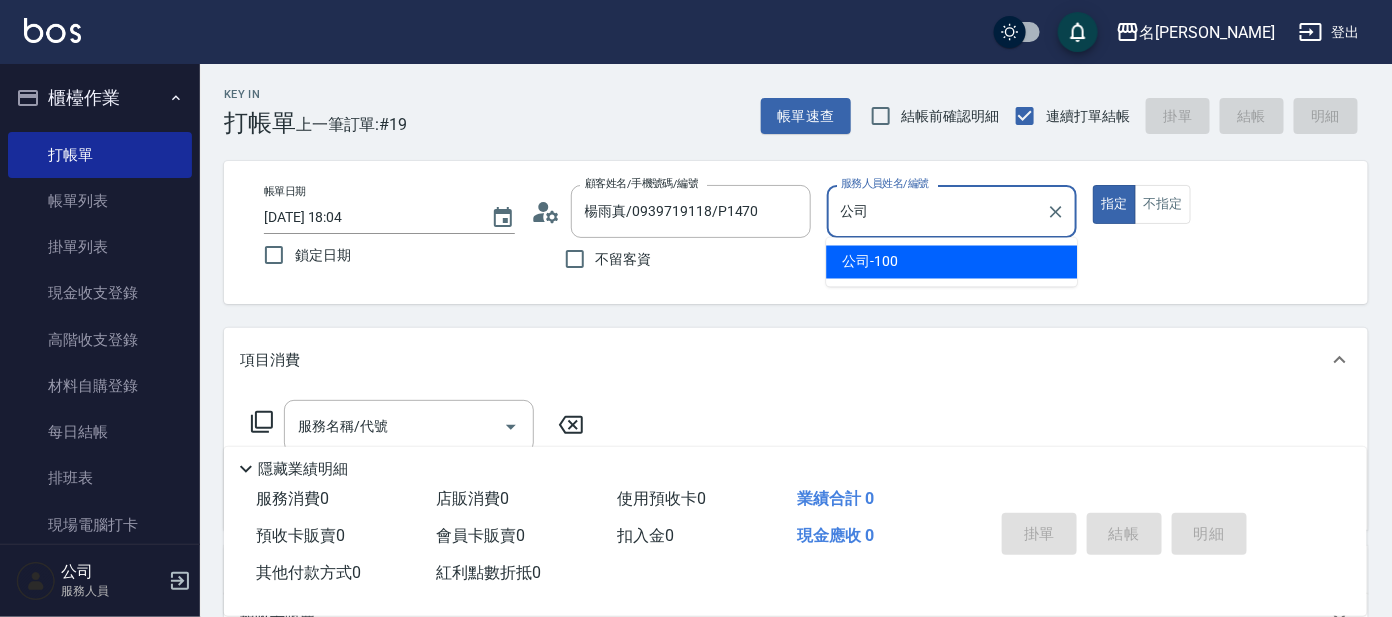 type on "公" 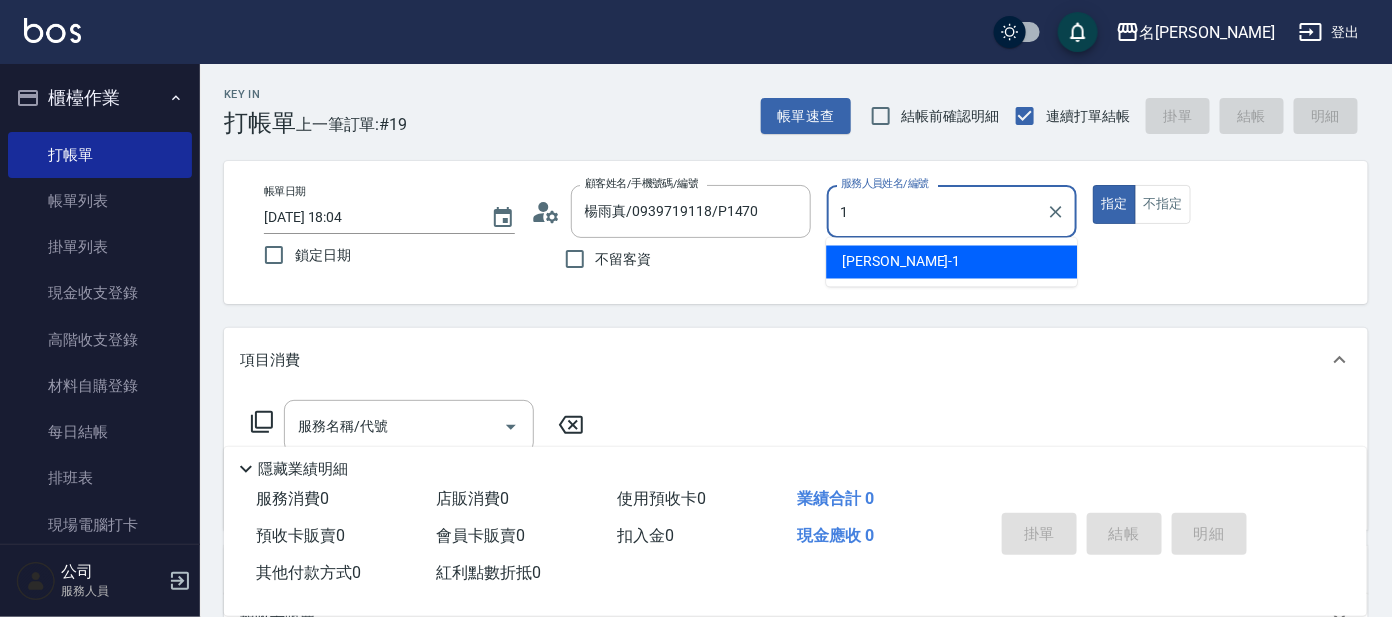 type on "[PERSON_NAME]-1" 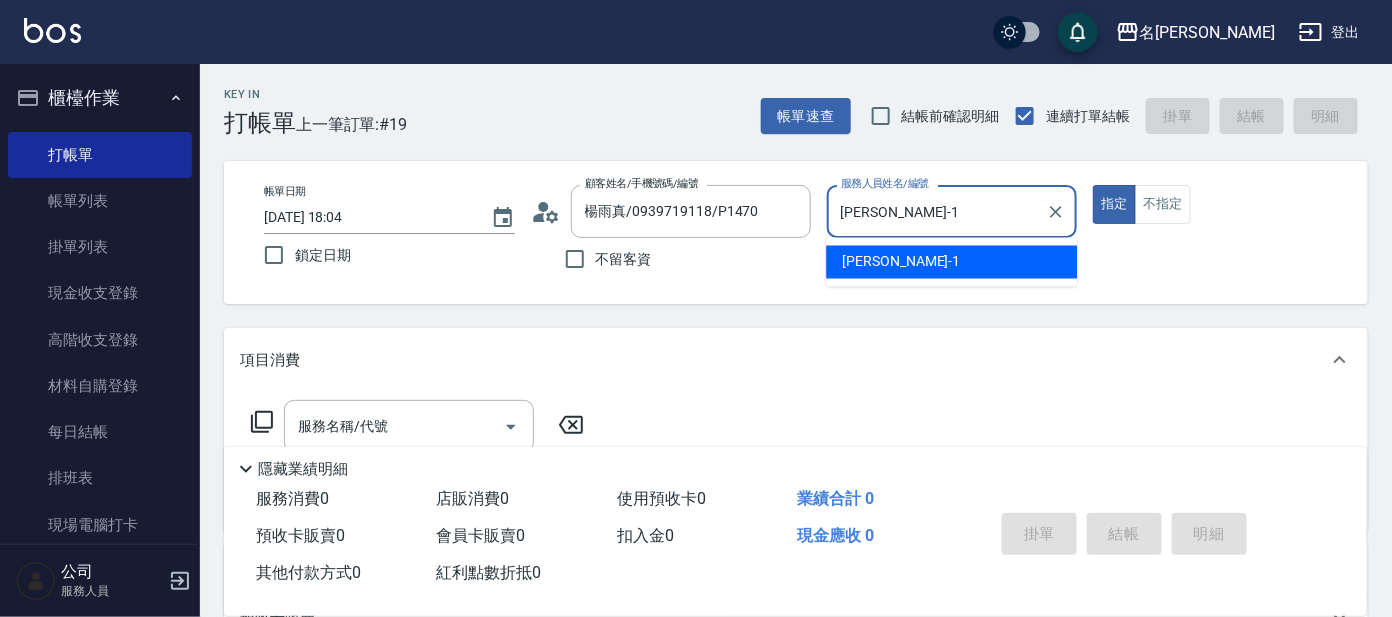 type on "true" 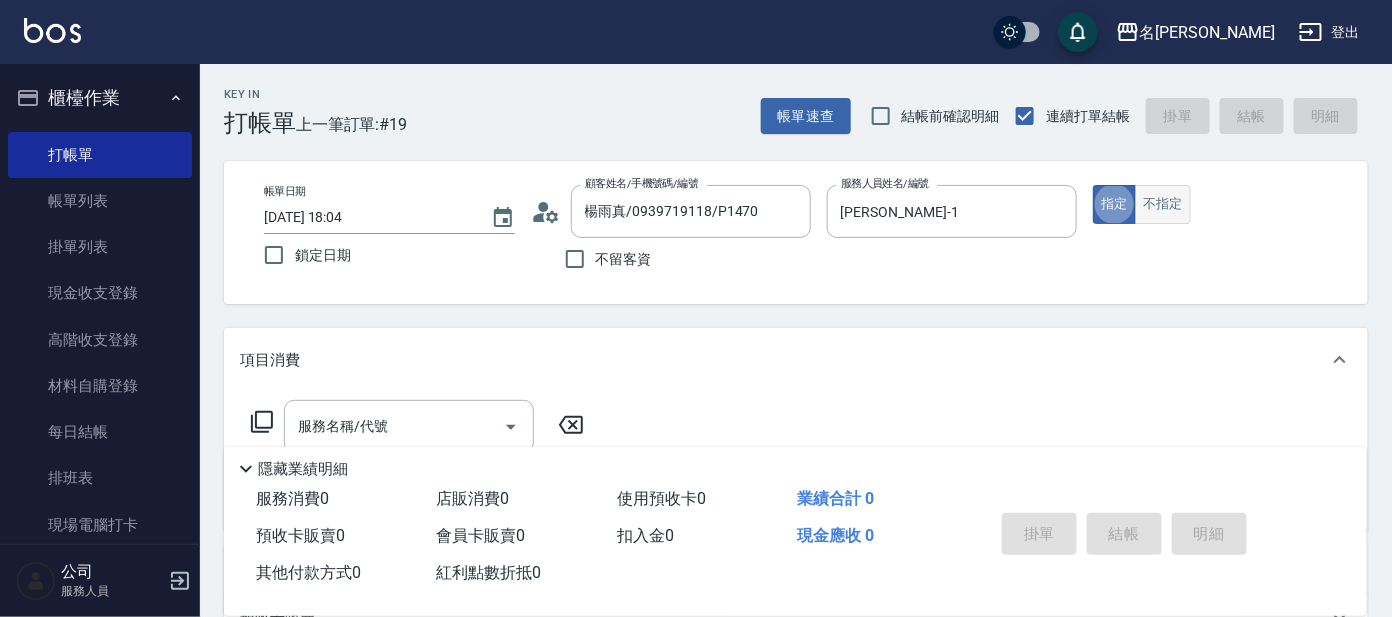 click on "不指定" at bounding box center (1163, 204) 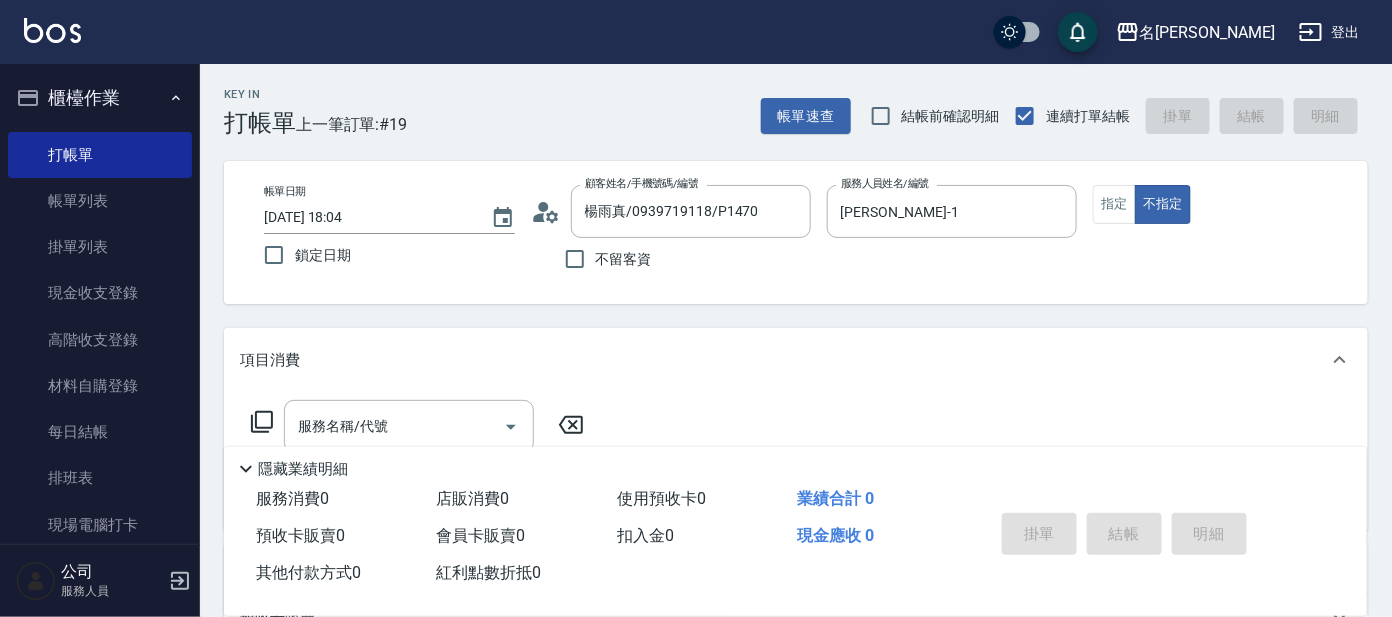 click 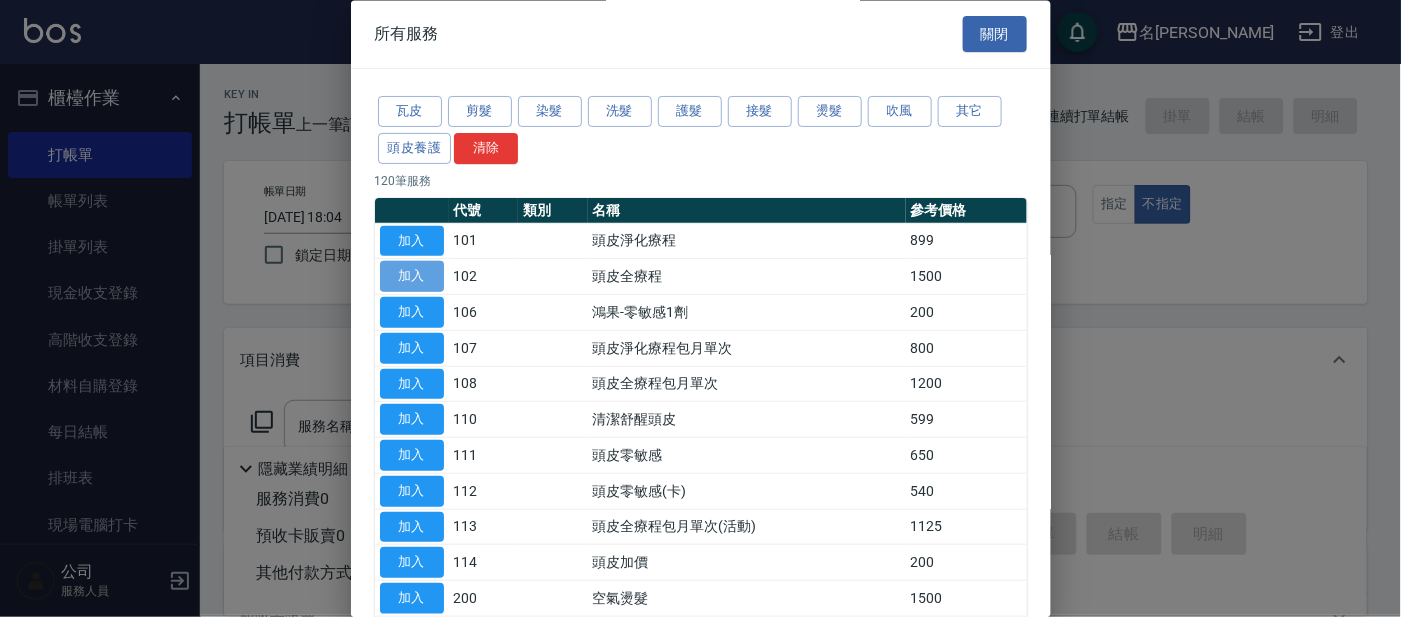 click on "加入" at bounding box center [412, 277] 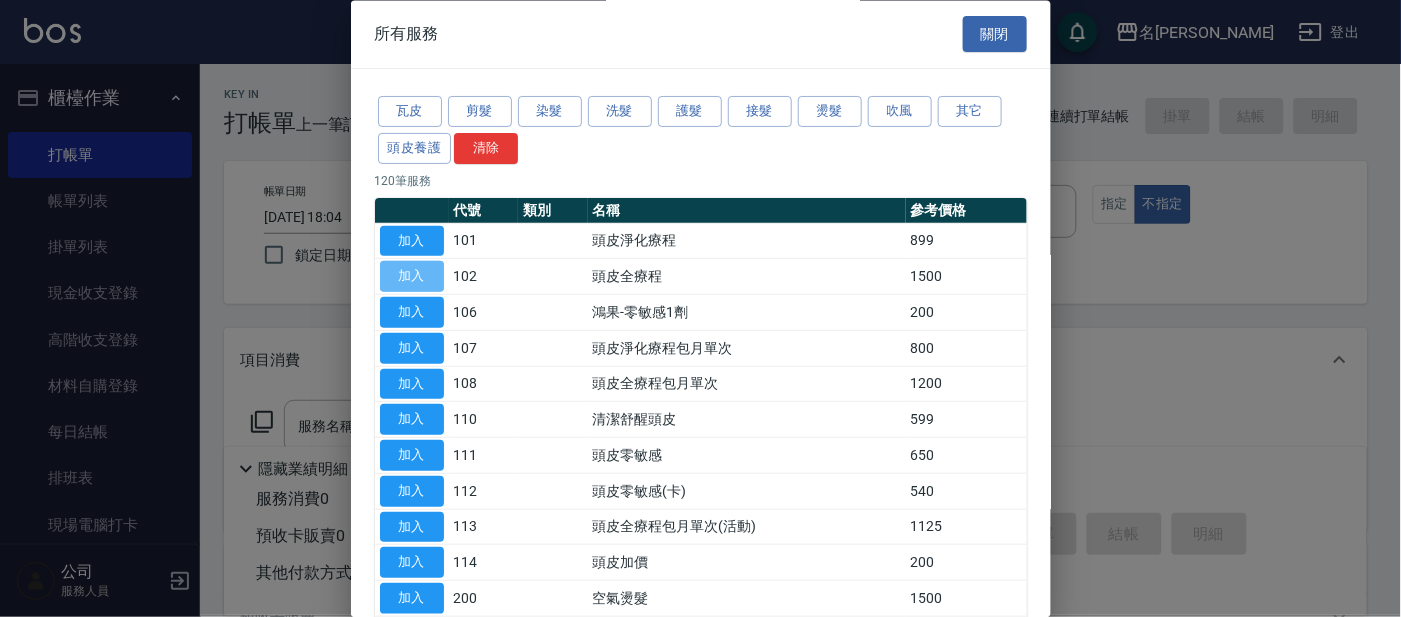 type on "頭皮全療程(102)" 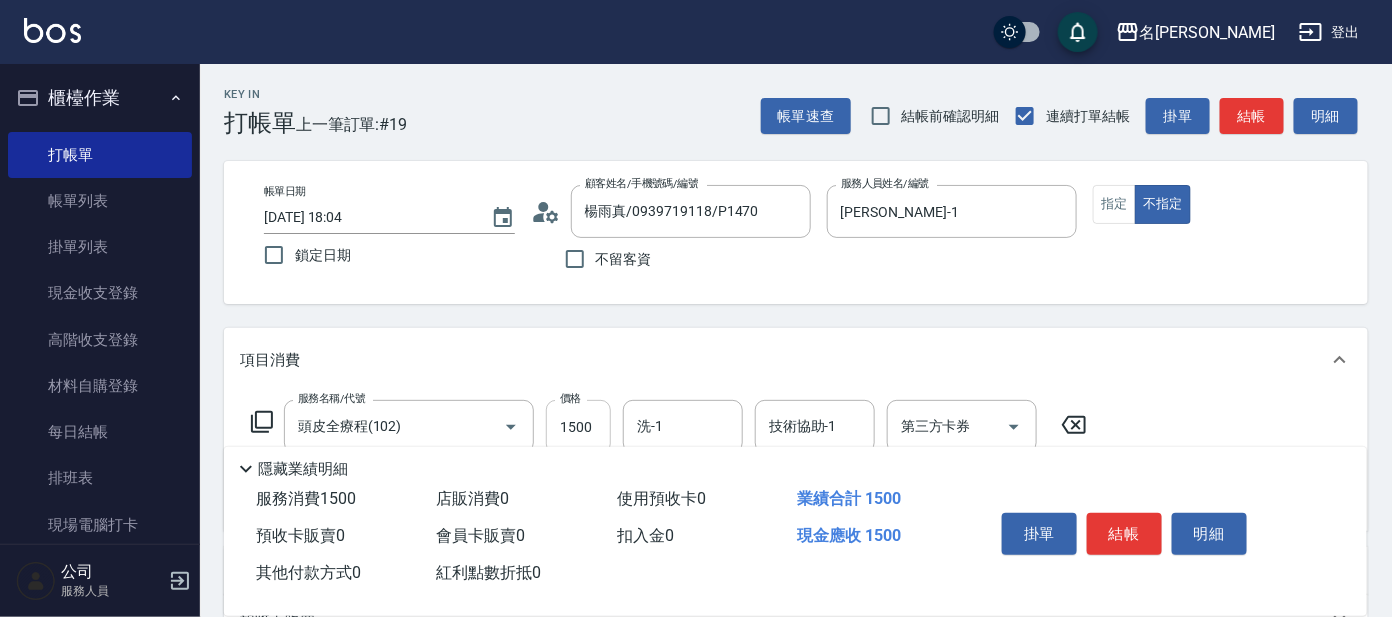 click on "1500" at bounding box center (578, 427) 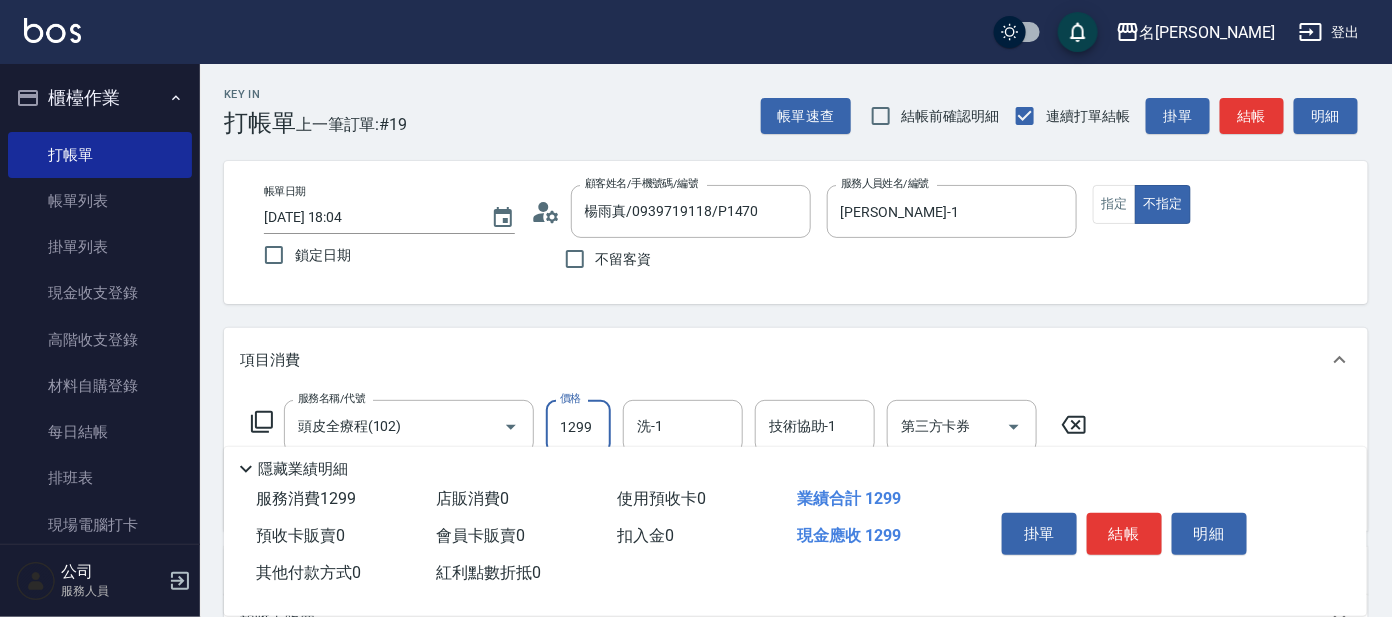 type on "1299" 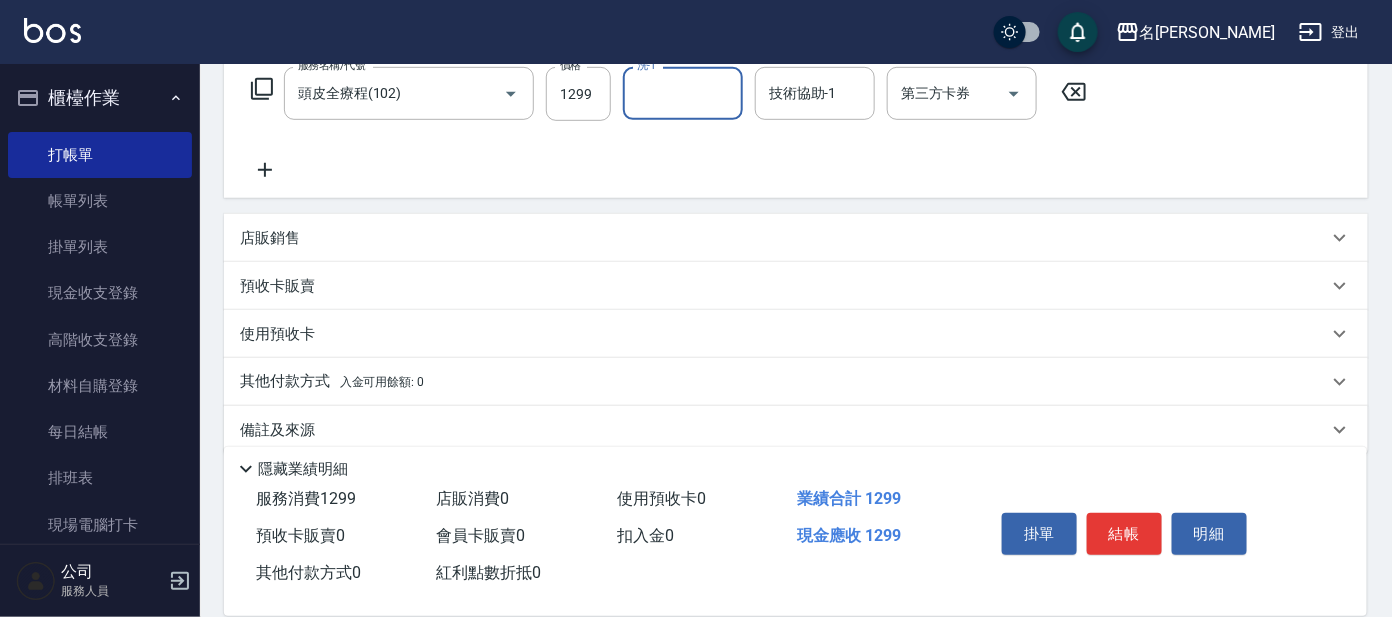 scroll, scrollTop: 357, scrollLeft: 0, axis: vertical 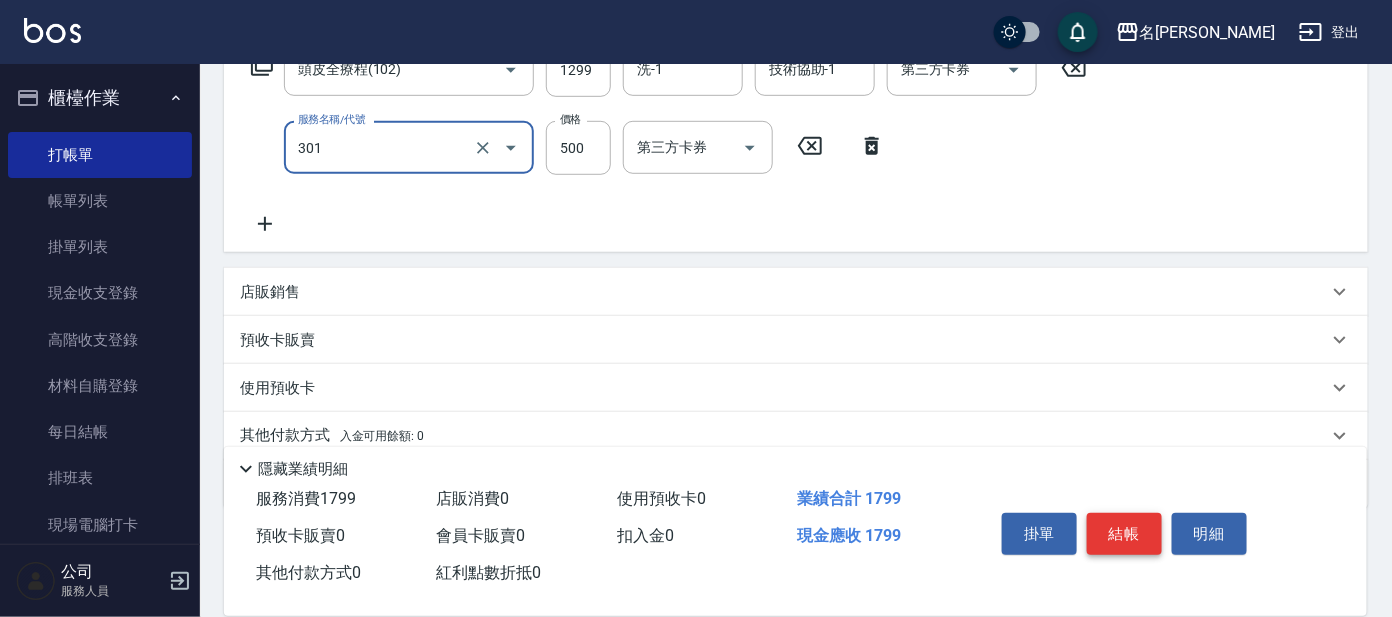 type on "剪髮 A級設計師(301)" 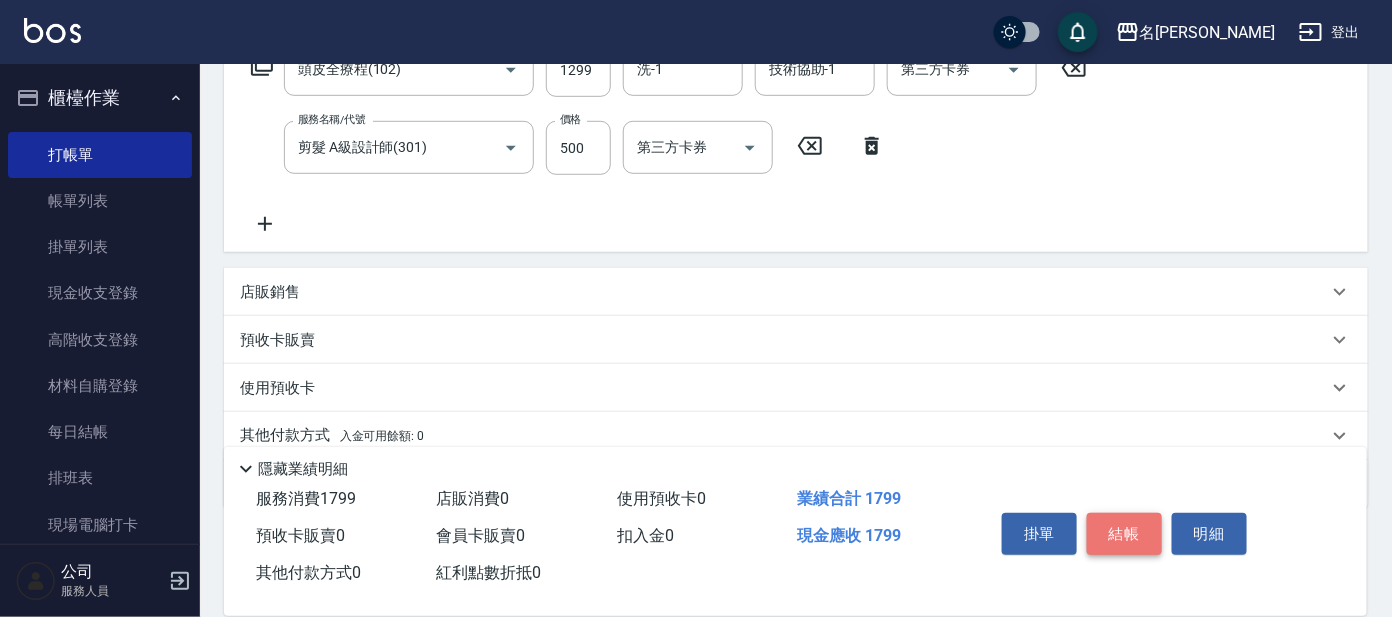 click on "結帳" at bounding box center (1124, 534) 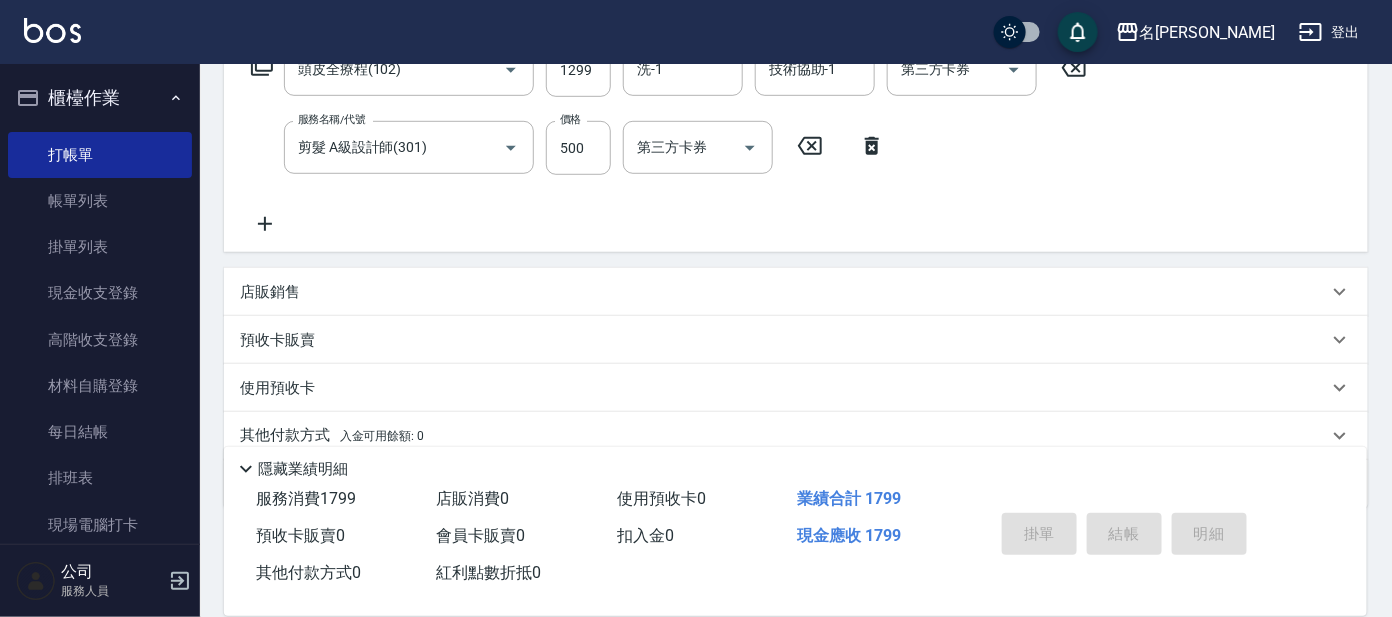type on "[DATE] 19:41" 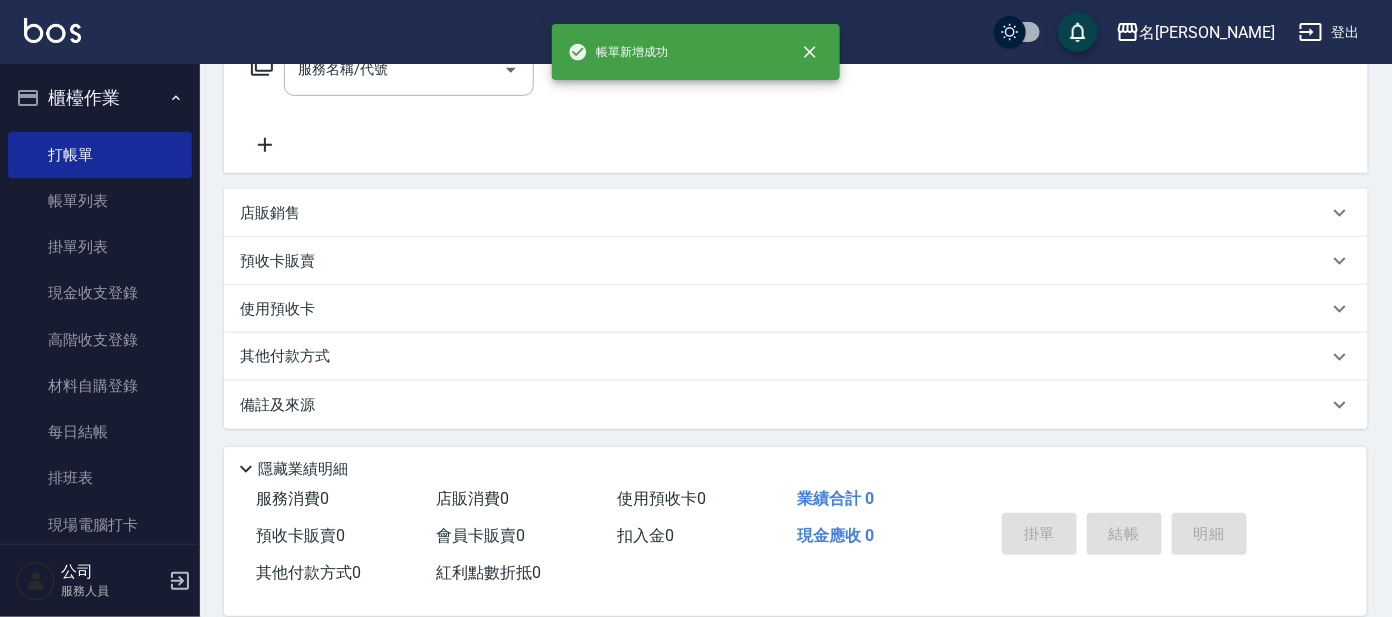scroll, scrollTop: 0, scrollLeft: 0, axis: both 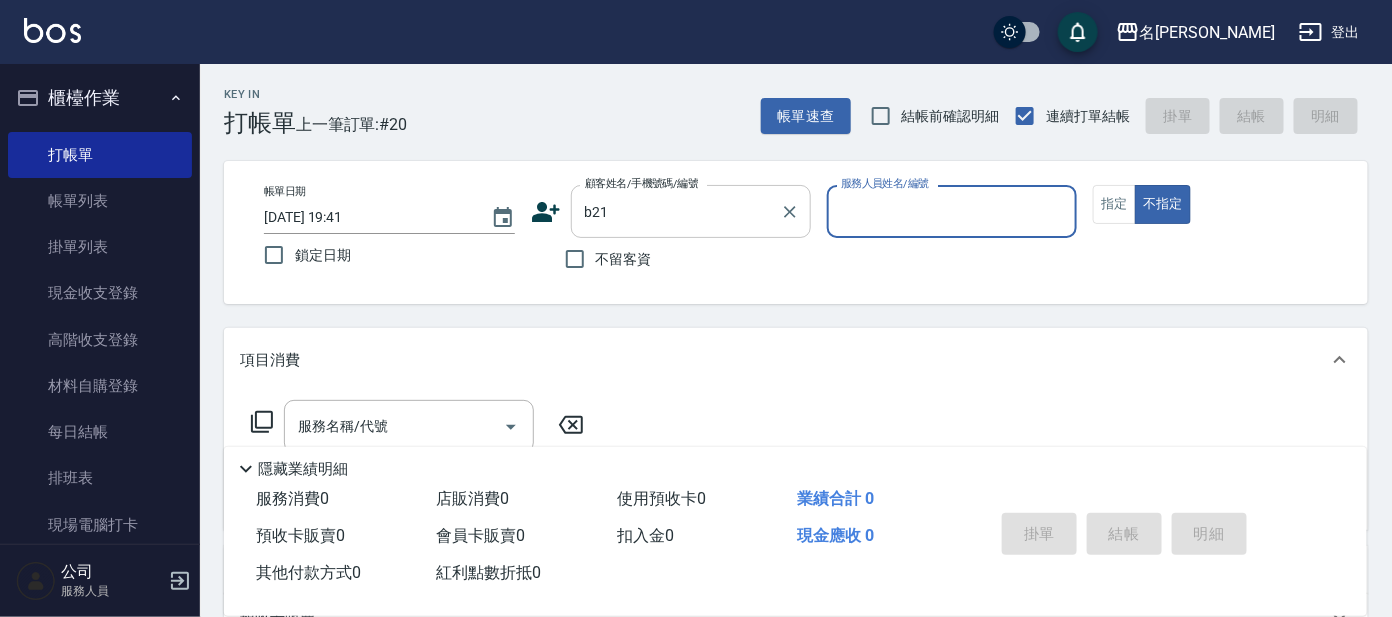 click on "b21" at bounding box center [676, 211] 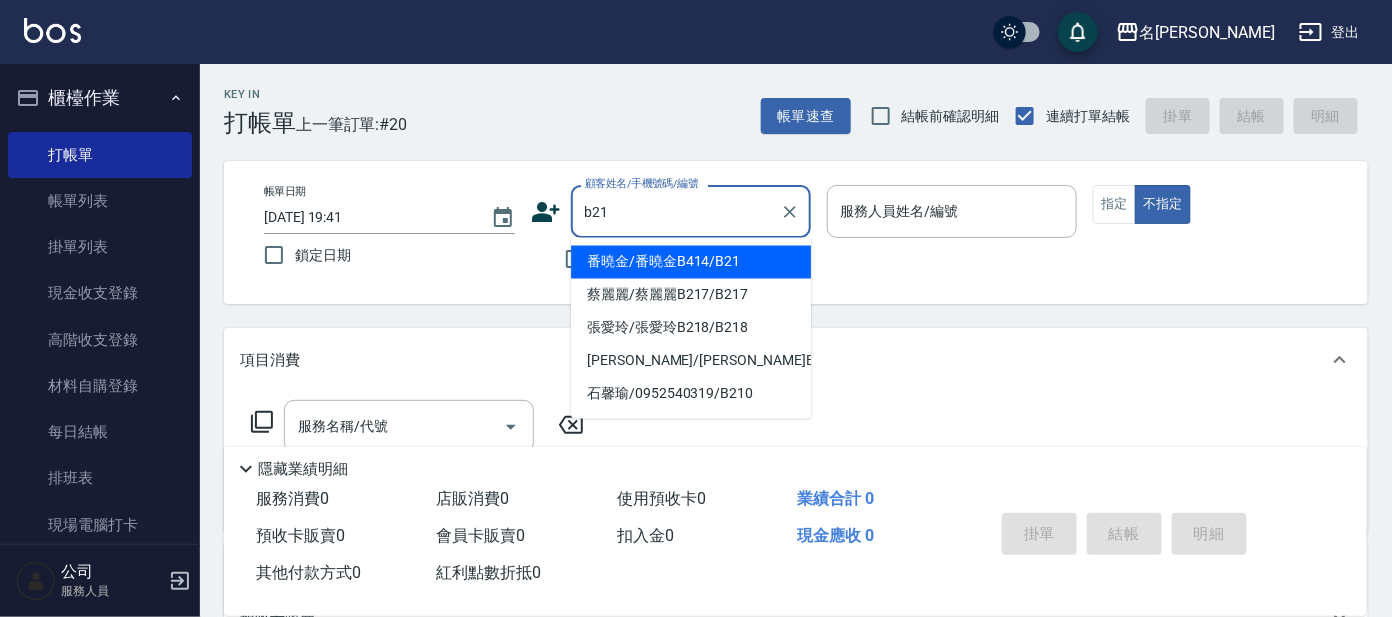 click on "番曉金/番曉金B414/B21" at bounding box center [691, 262] 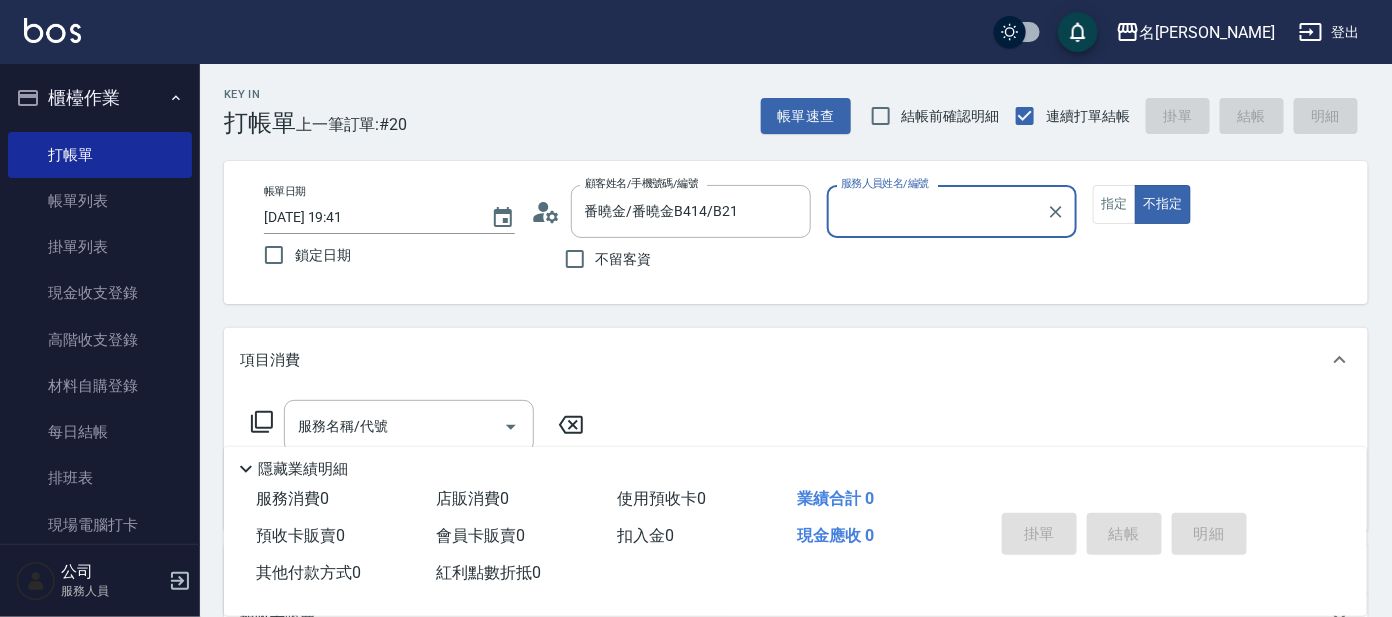 type on "美君-2" 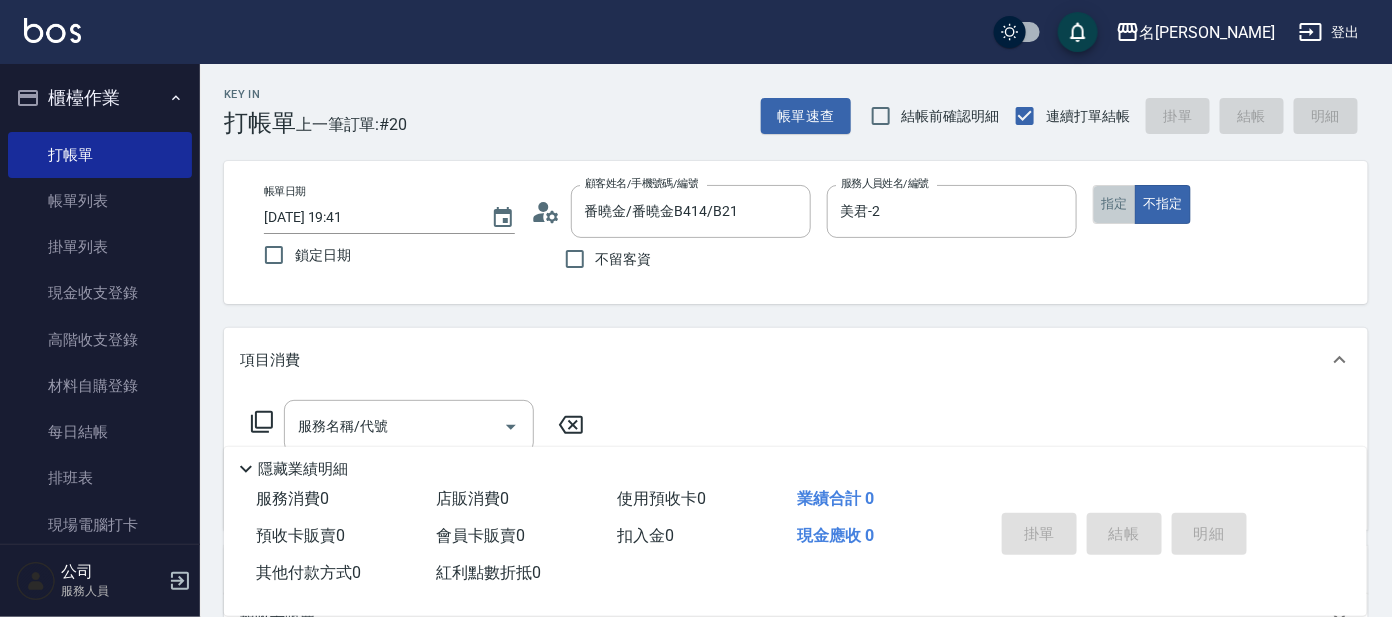 click on "指定" at bounding box center (1114, 204) 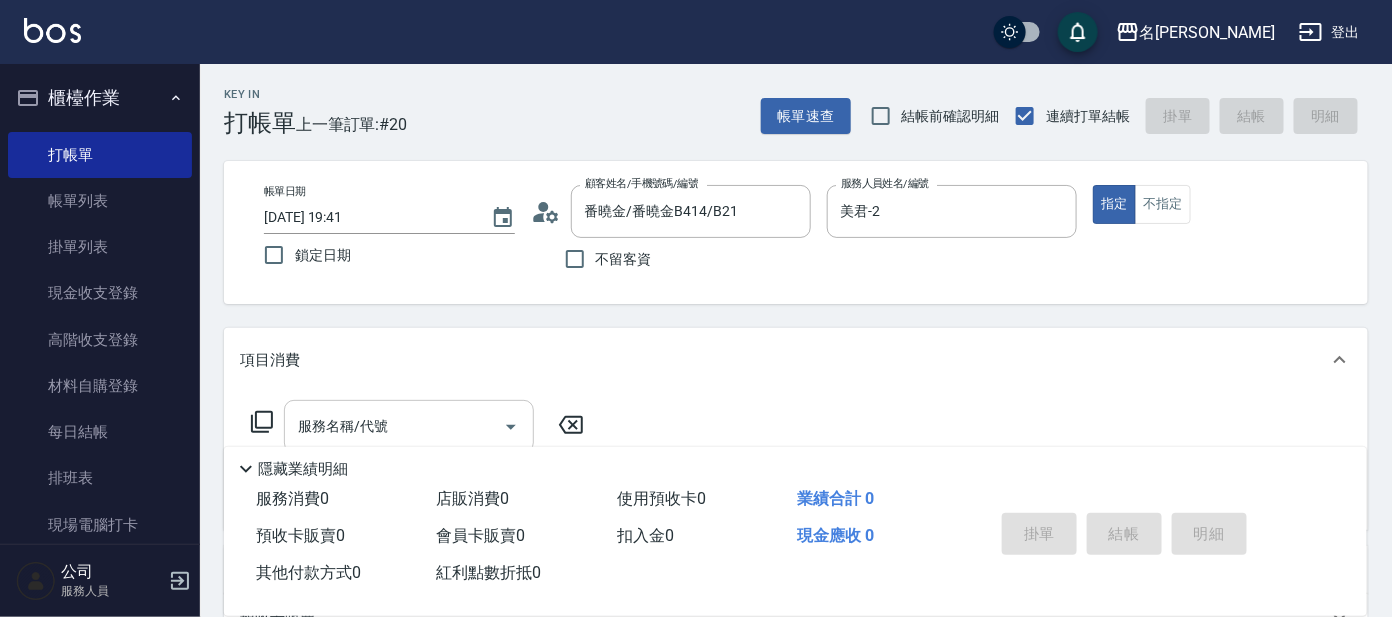click on "服務名稱/代號" at bounding box center [394, 426] 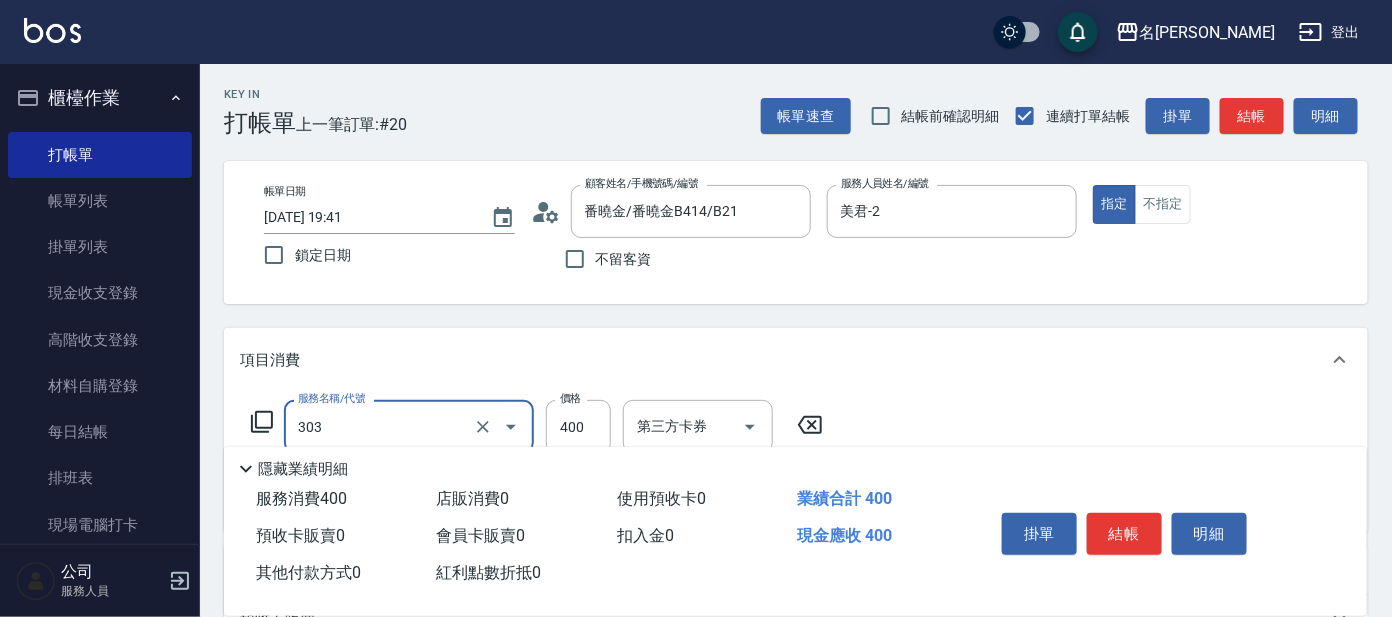 click on "303" at bounding box center (381, 426) 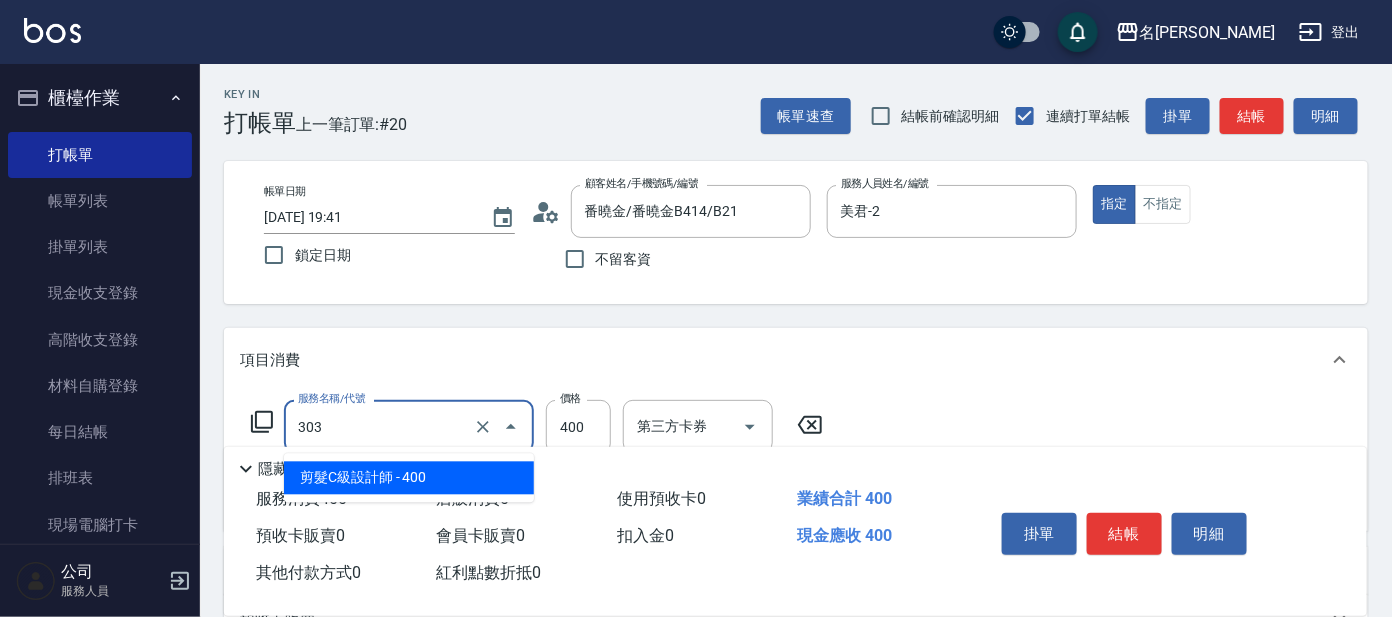 click on "剪髮C級設計師 - 400" at bounding box center [409, 478] 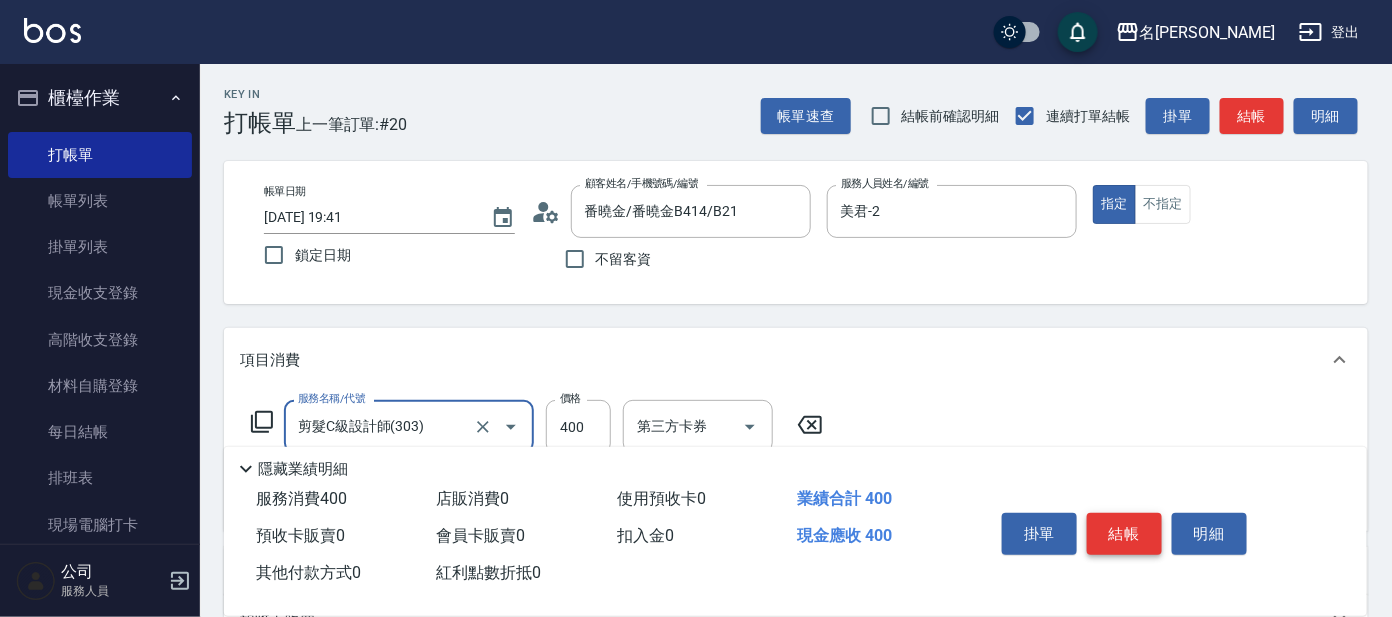 type on "剪髮C級設計師(303)" 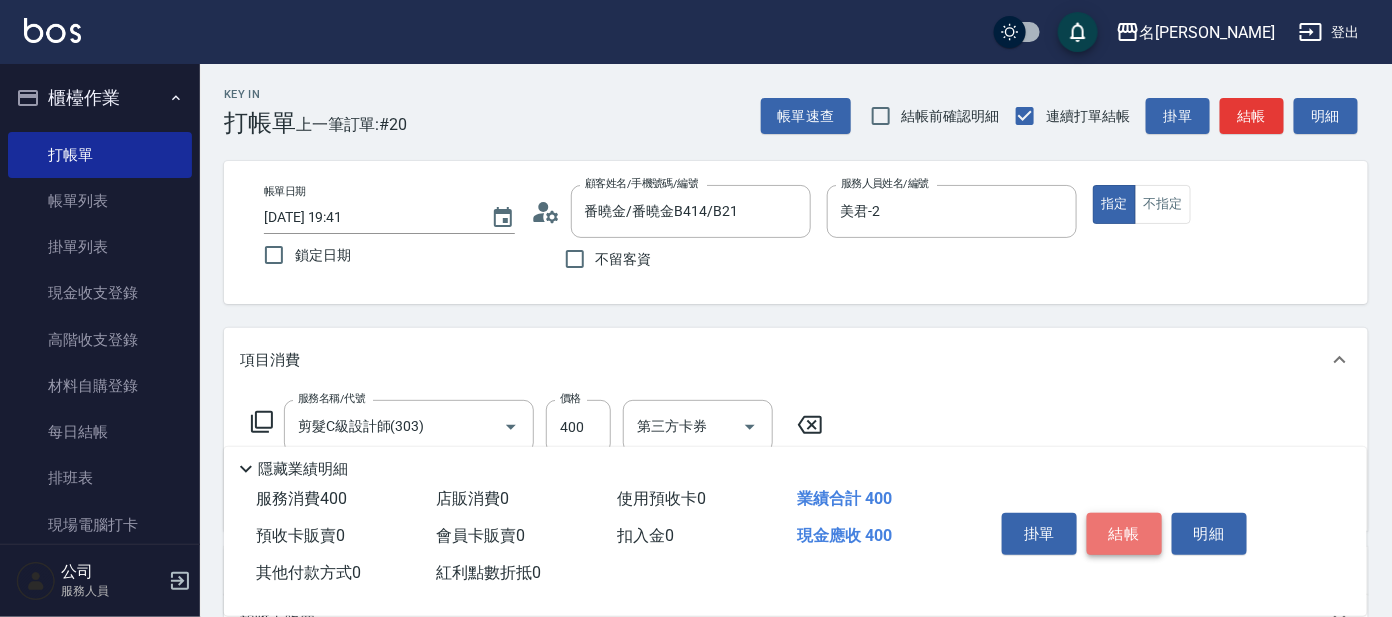 click on "結帳" at bounding box center (1124, 534) 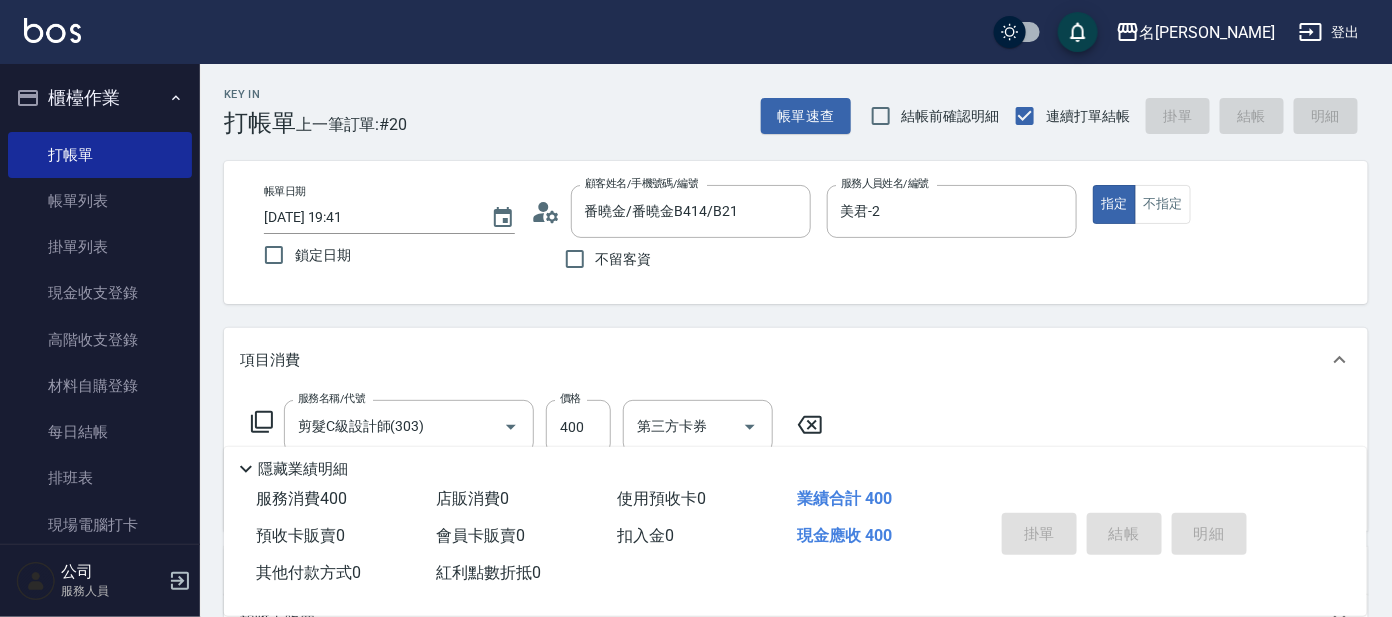 type on "[DATE] 19:42" 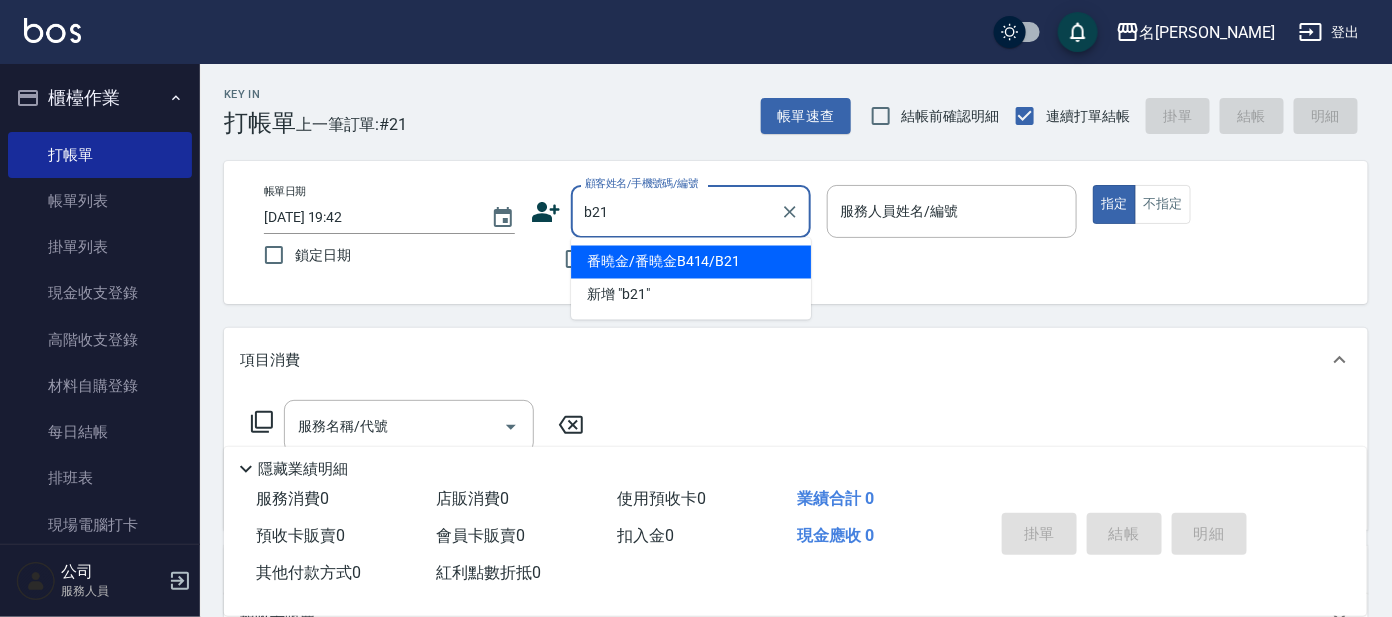 type on "番曉金/番曉金B414/B21" 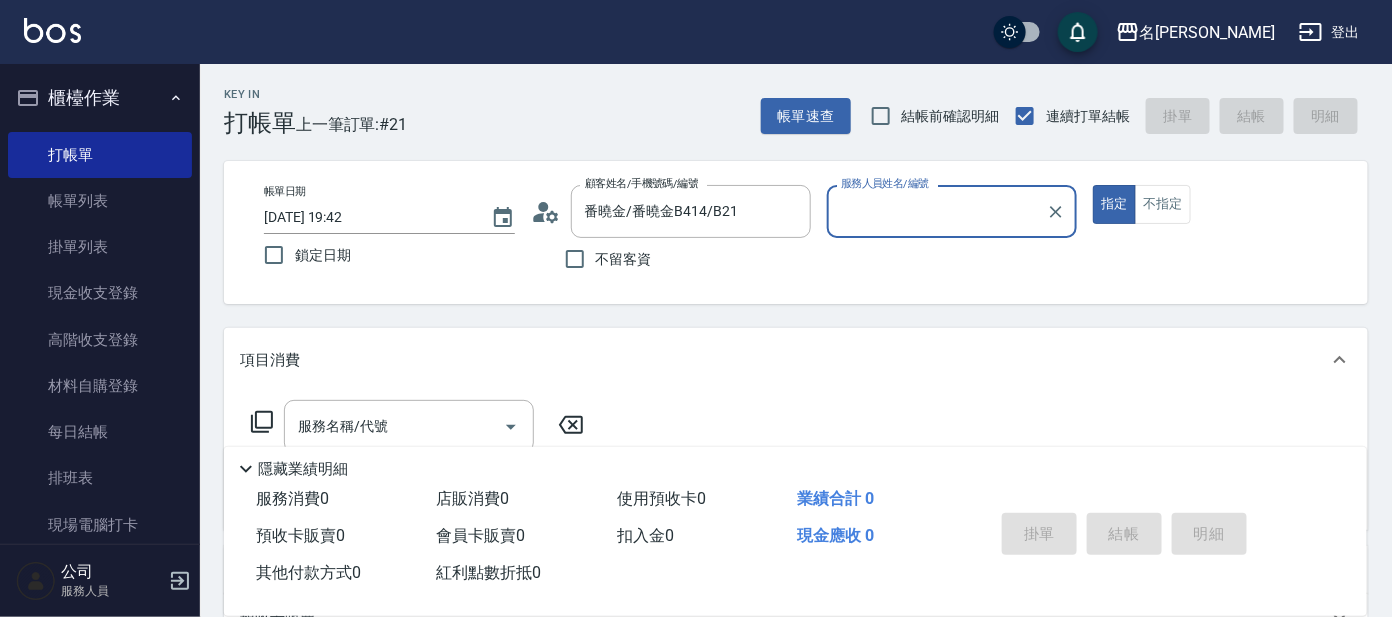 type on "美君-2" 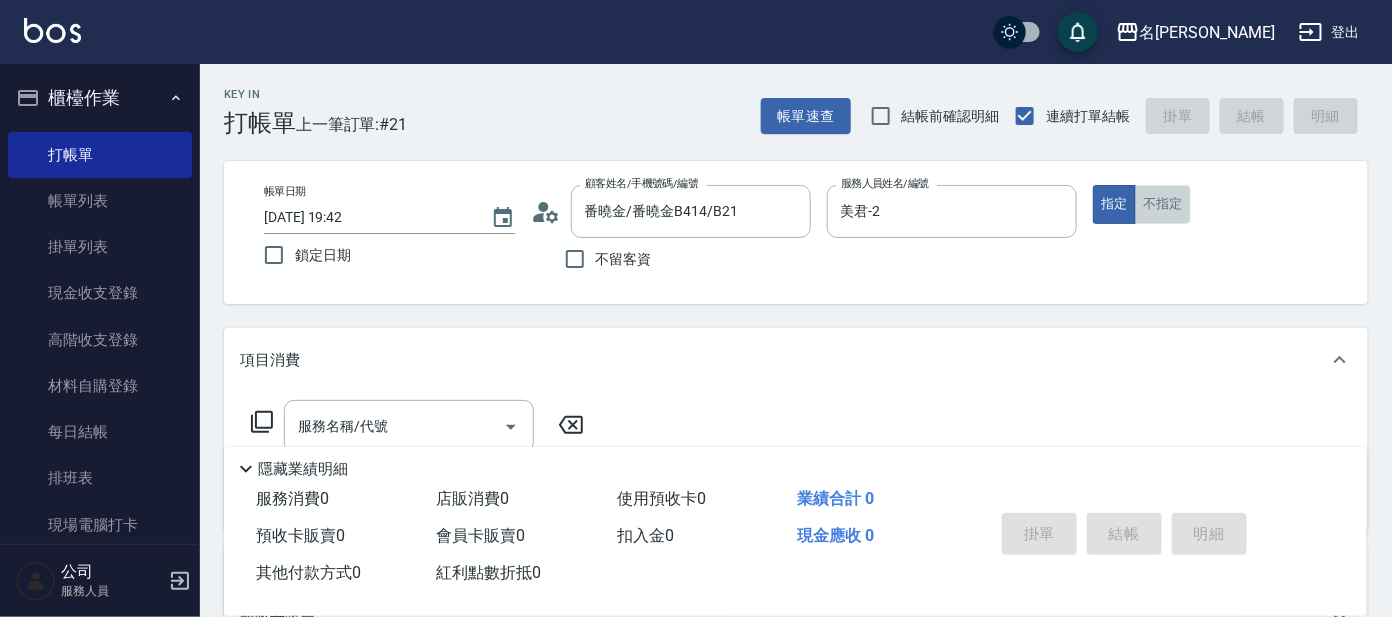 drag, startPoint x: 1162, startPoint y: 210, endPoint x: 1103, endPoint y: 256, distance: 74.8131 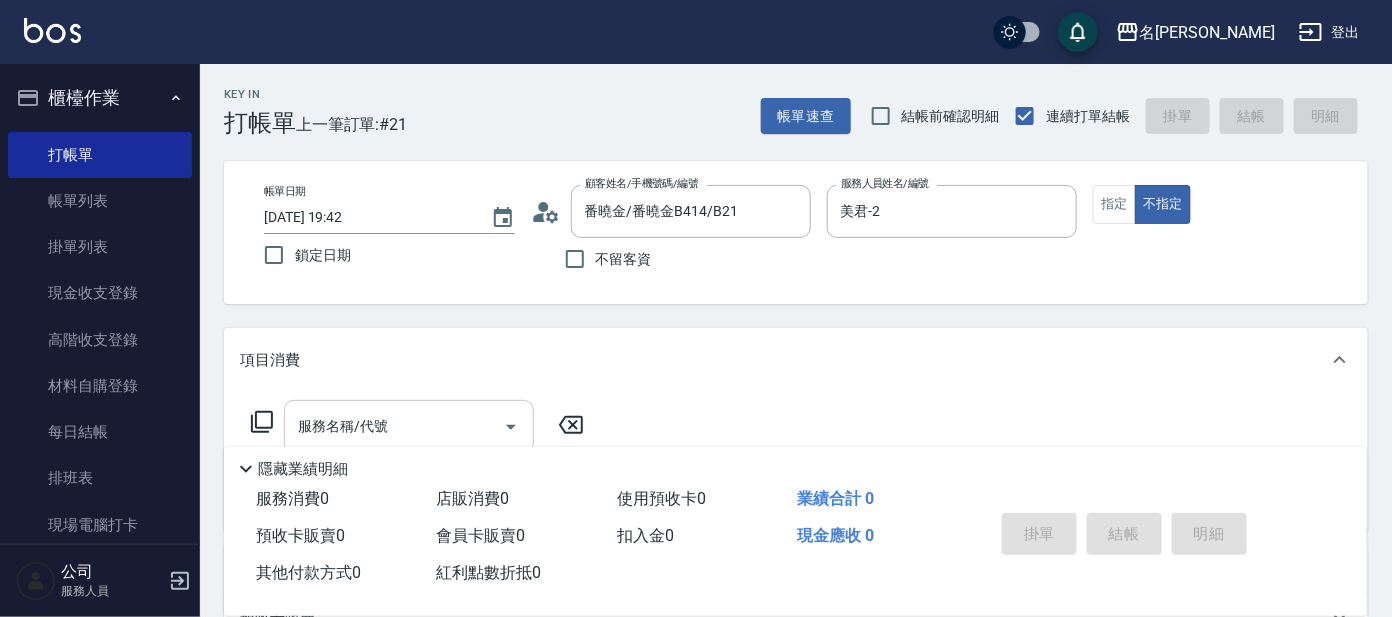 click on "服務名稱/代號" at bounding box center [394, 426] 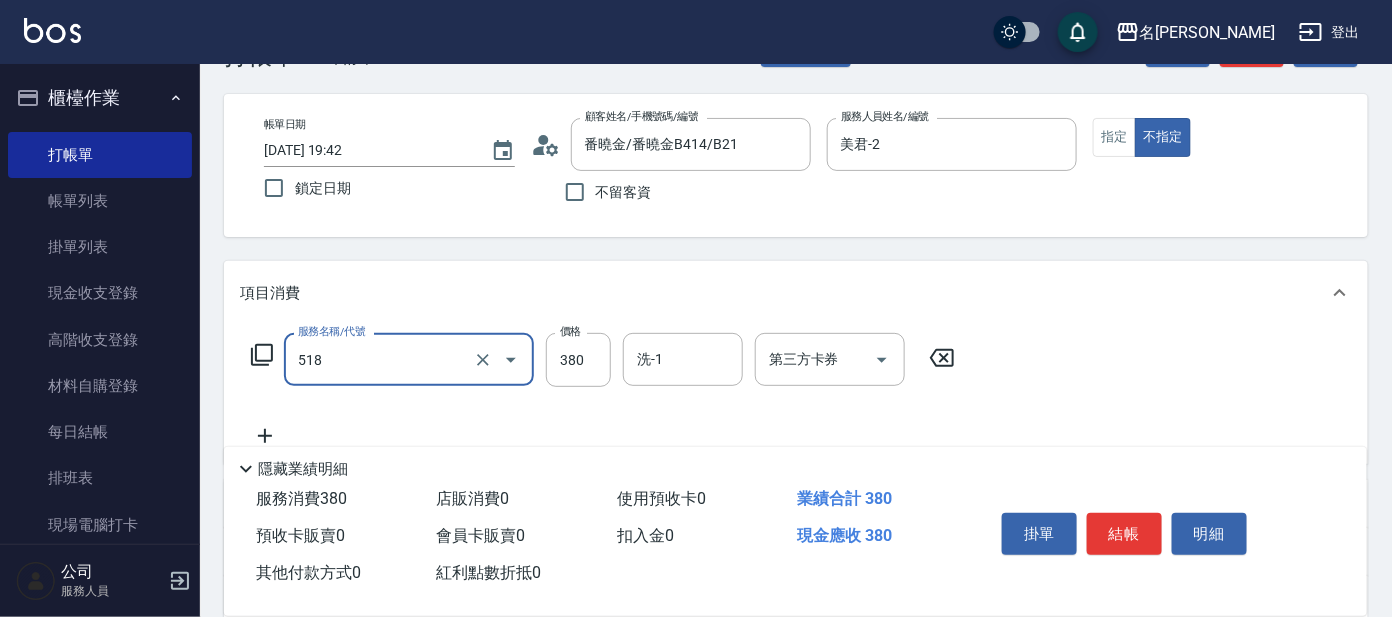 scroll, scrollTop: 124, scrollLeft: 0, axis: vertical 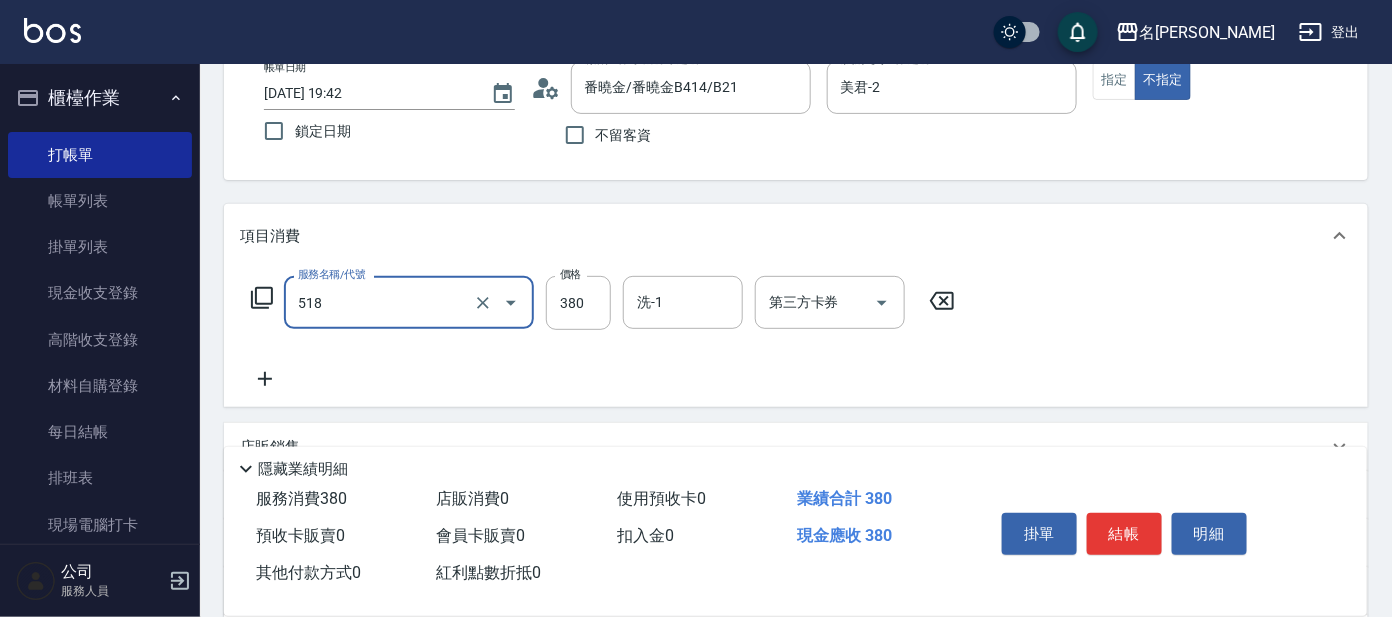 type on "舒壓+洗髮+養髮(518)" 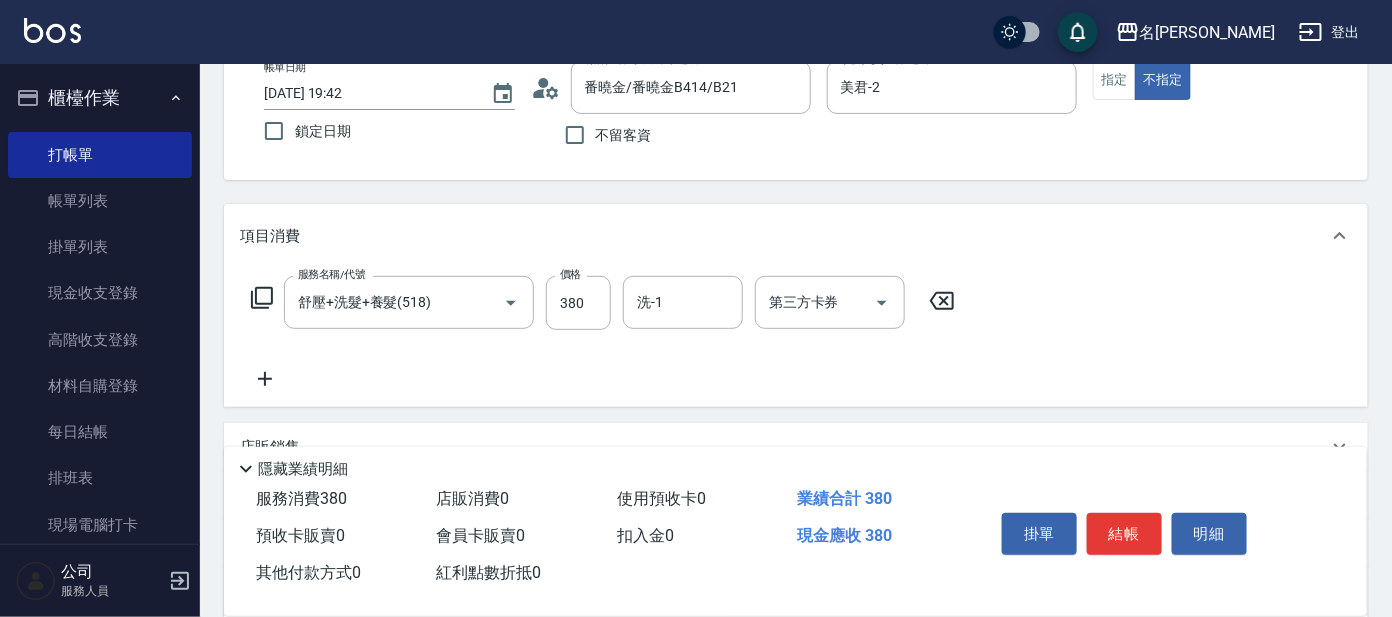 click 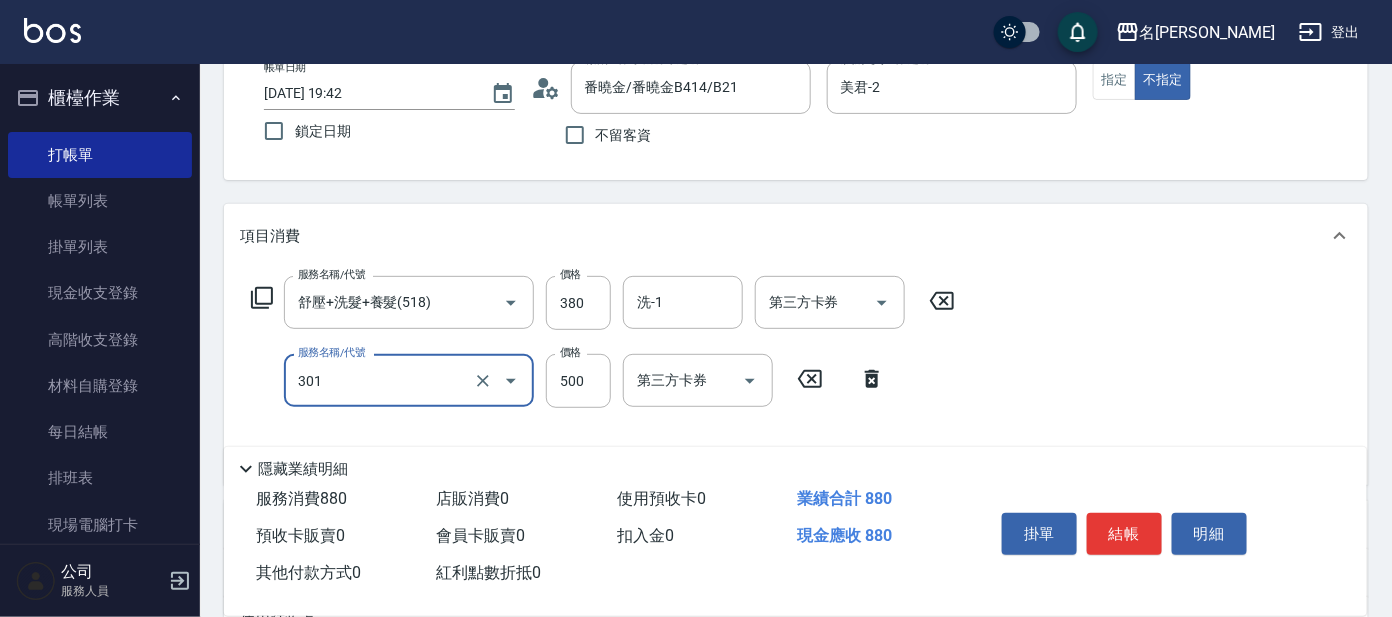drag, startPoint x: 353, startPoint y: 386, endPoint x: 360, endPoint y: 402, distance: 17.464249 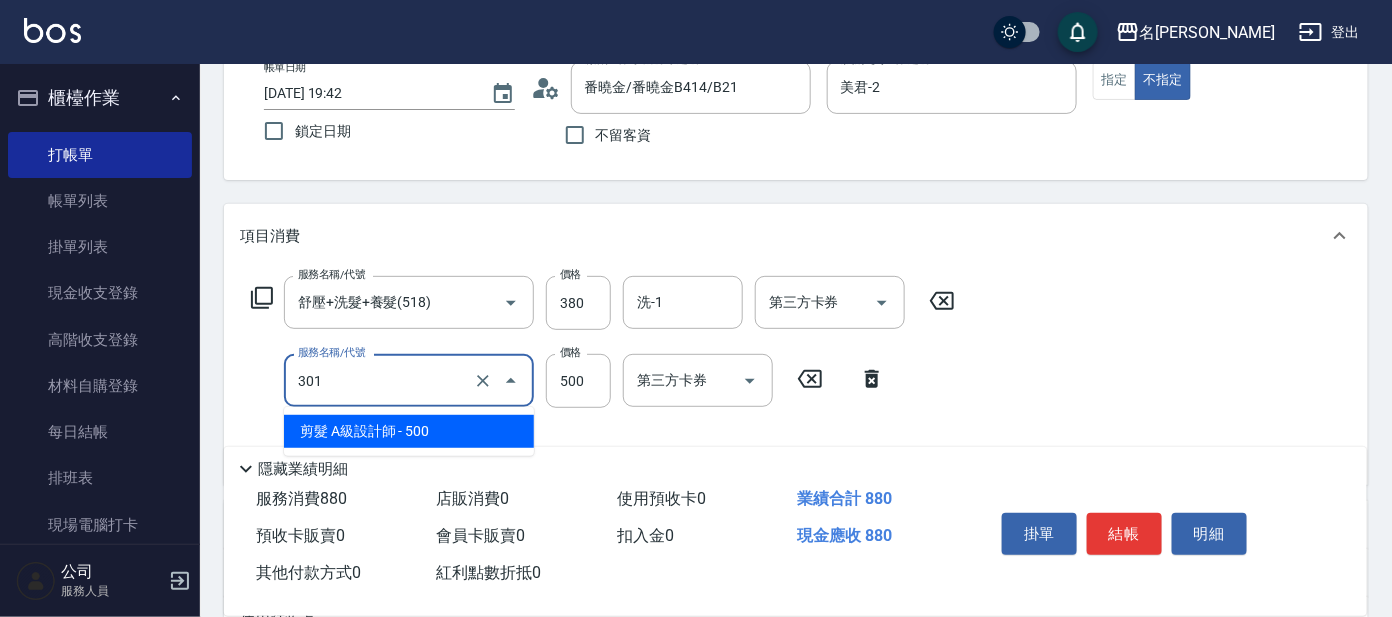 drag, startPoint x: 360, startPoint y: 427, endPoint x: 409, endPoint y: 406, distance: 53.310413 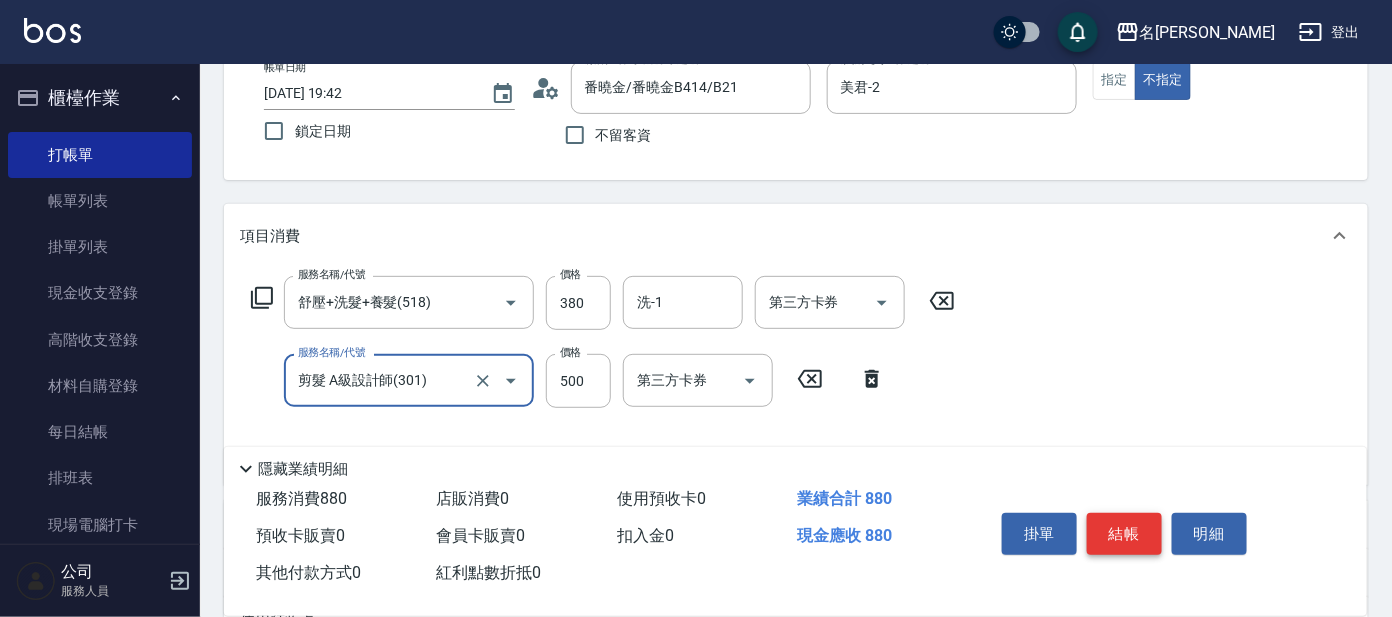 type on "剪髮 A級設計師(301)" 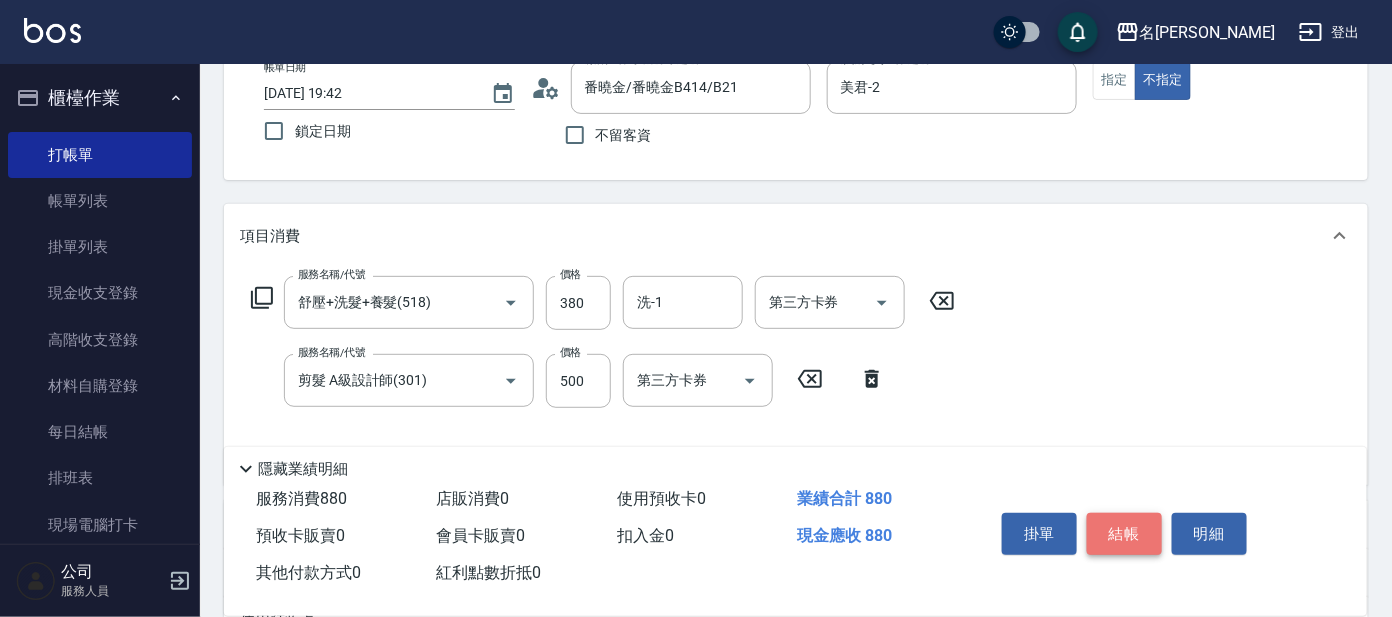 click on "結帳" at bounding box center [1124, 534] 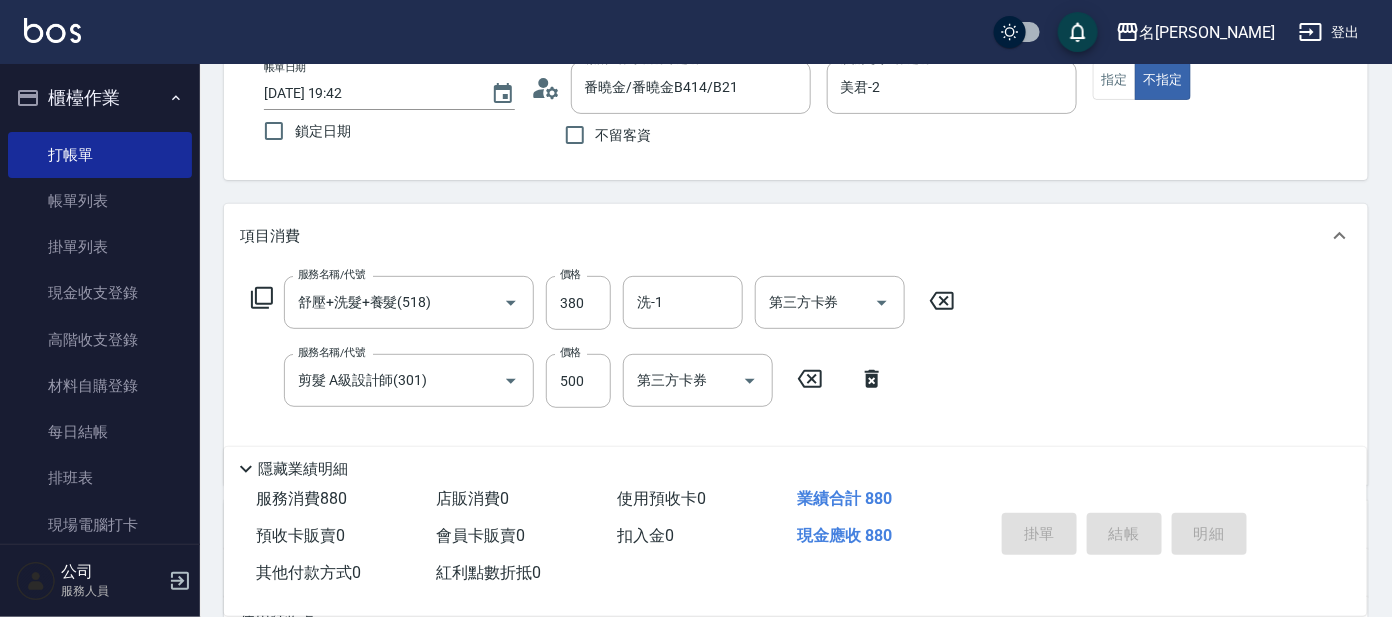 type on "[DATE] 20:09" 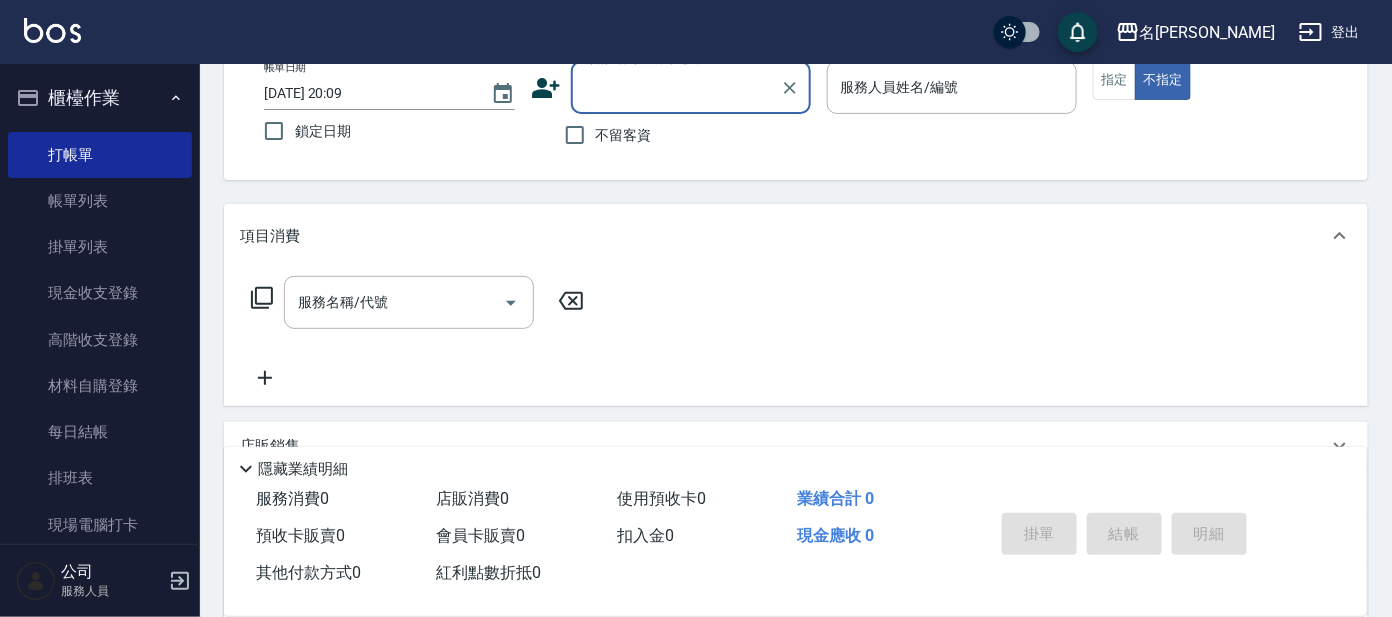 drag, startPoint x: 1062, startPoint y: 528, endPoint x: 1027, endPoint y: 503, distance: 43.011627 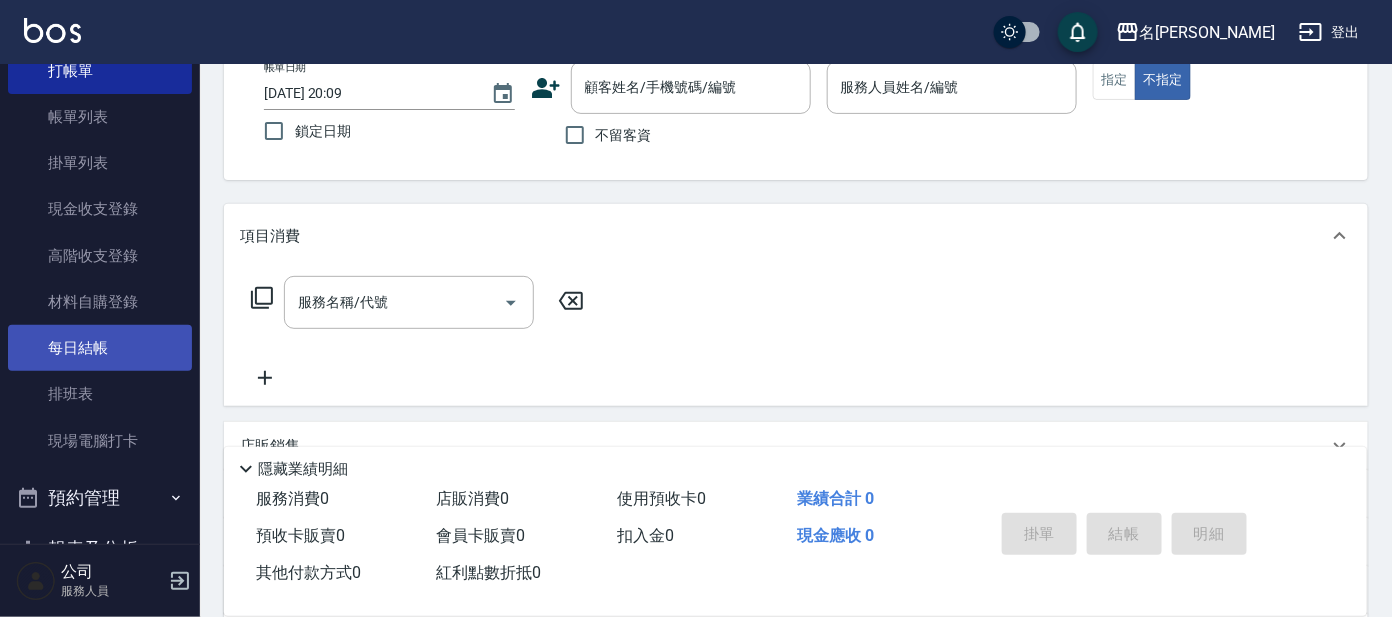 scroll, scrollTop: 124, scrollLeft: 0, axis: vertical 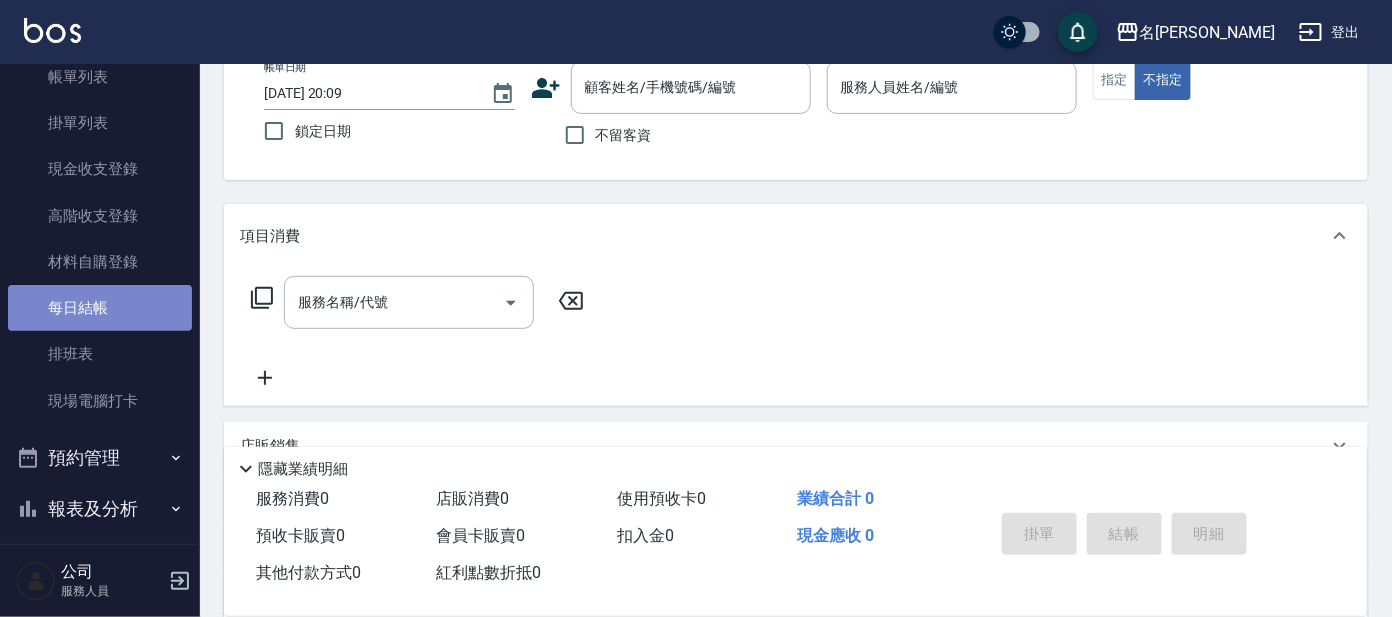 click on "每日結帳" at bounding box center (100, 308) 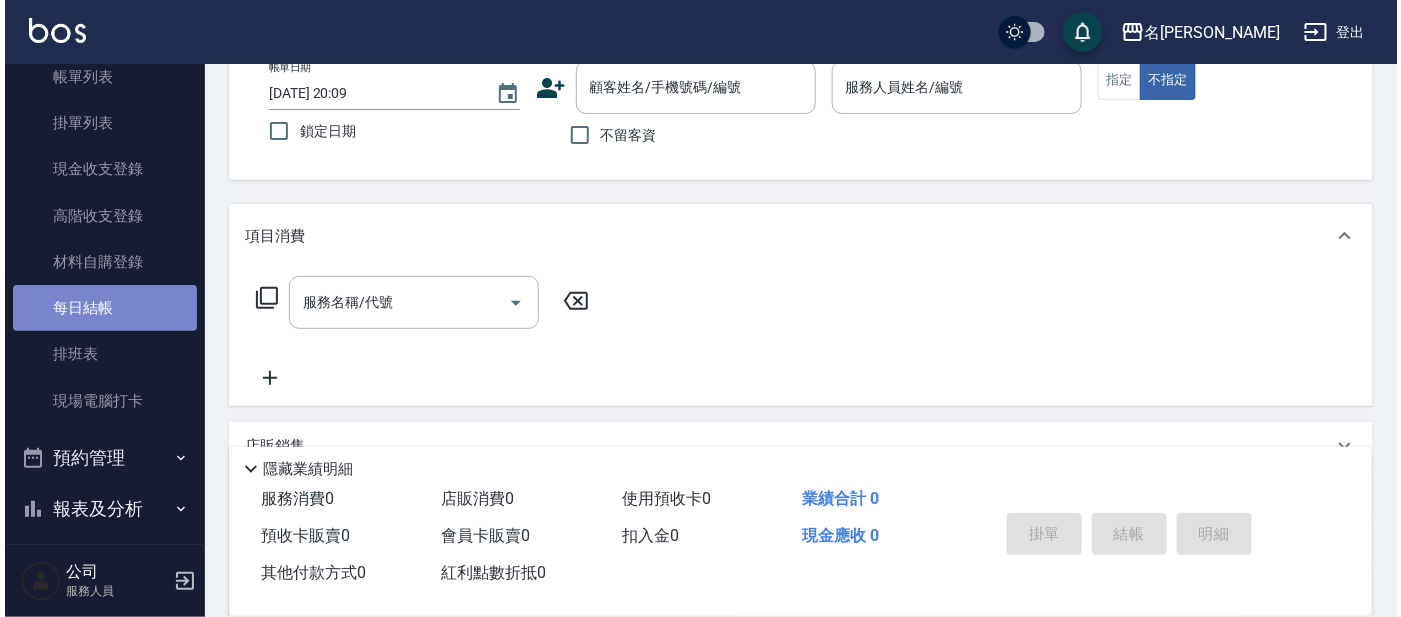 scroll, scrollTop: 0, scrollLeft: 0, axis: both 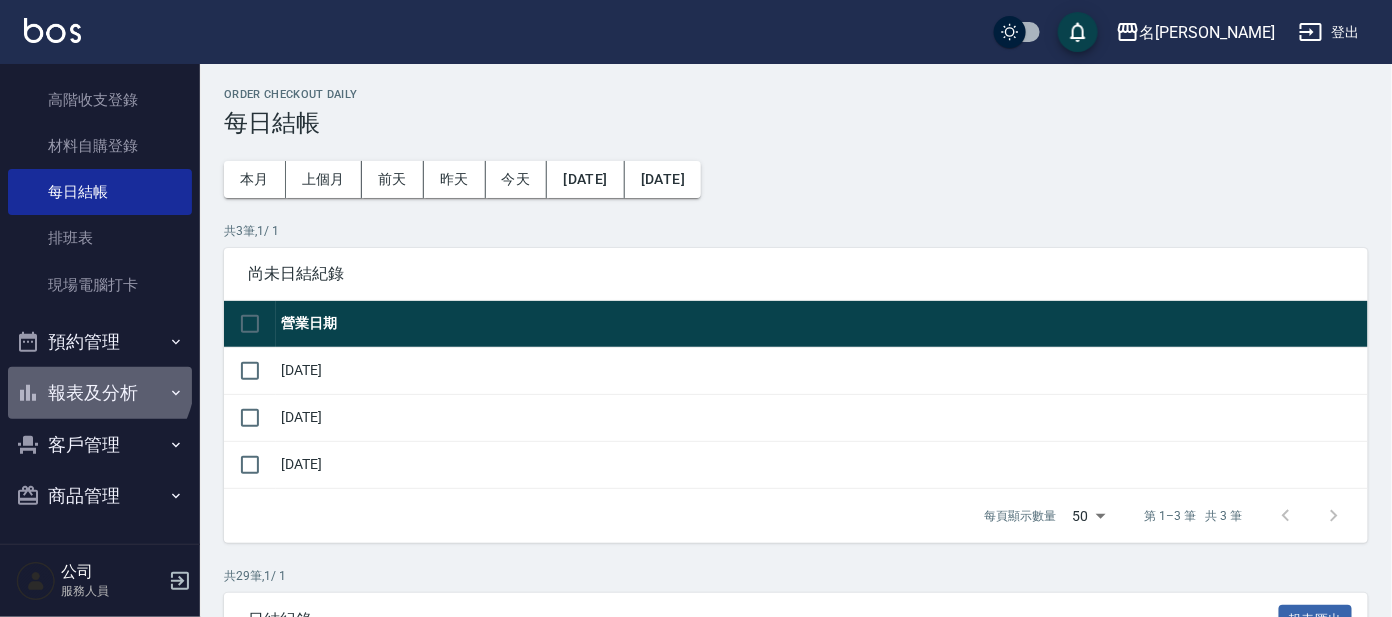 click on "報表及分析" at bounding box center [100, 393] 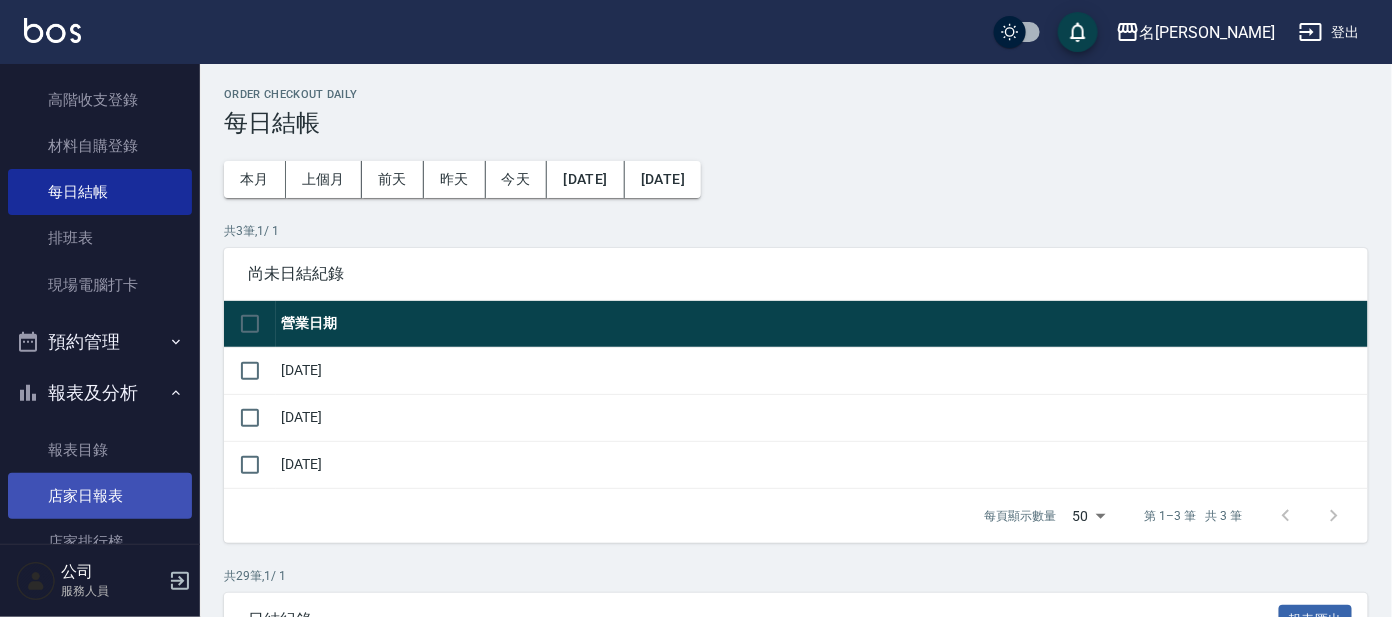 click on "店家日報表" at bounding box center (100, 496) 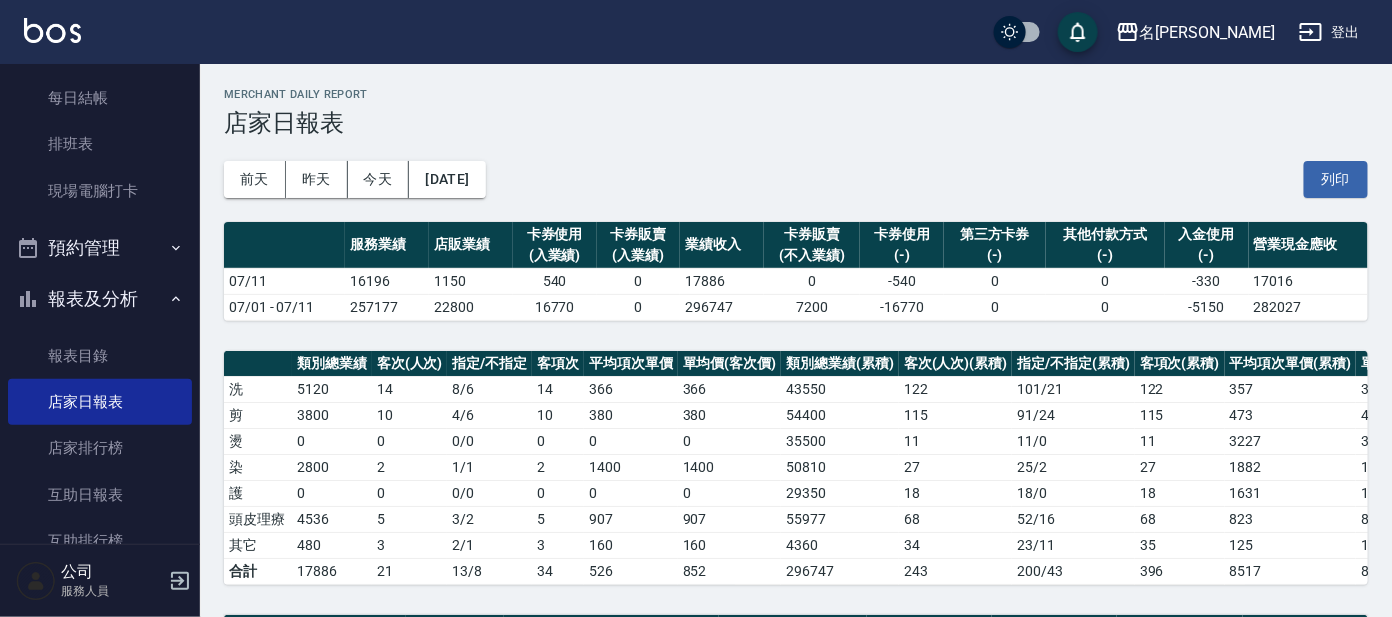 scroll, scrollTop: 365, scrollLeft: 0, axis: vertical 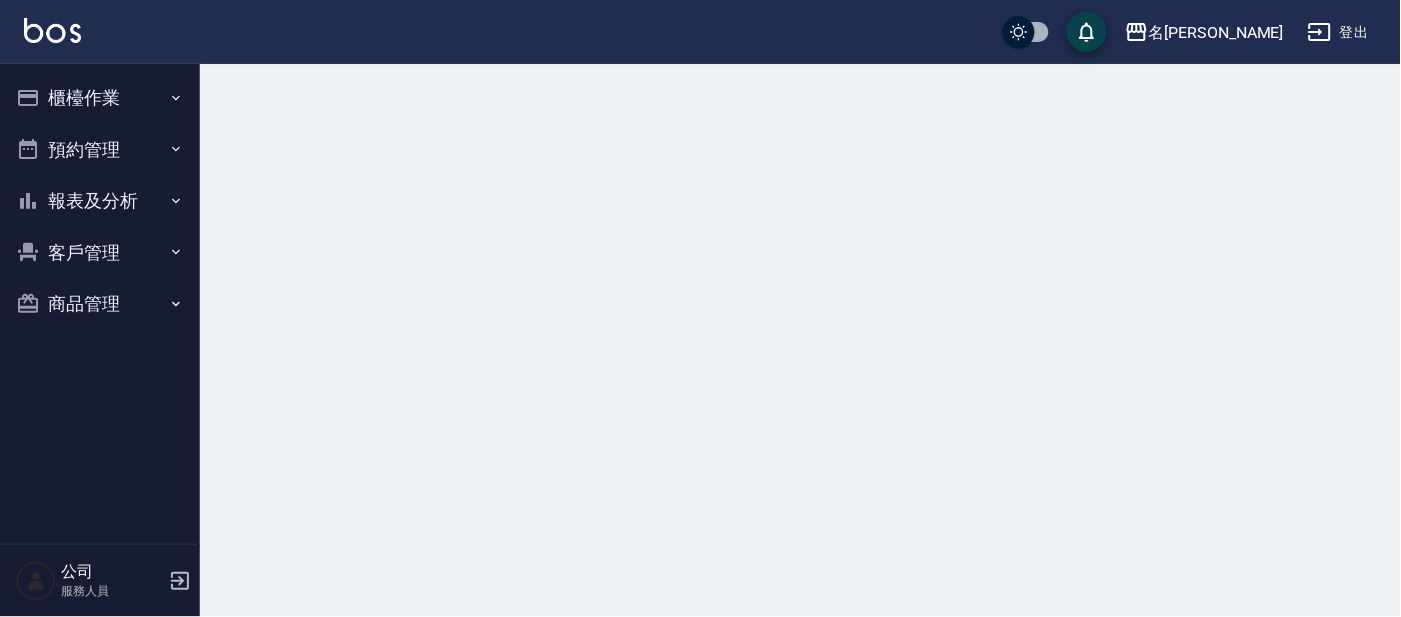 click on "櫃檯作業" at bounding box center [100, 98] 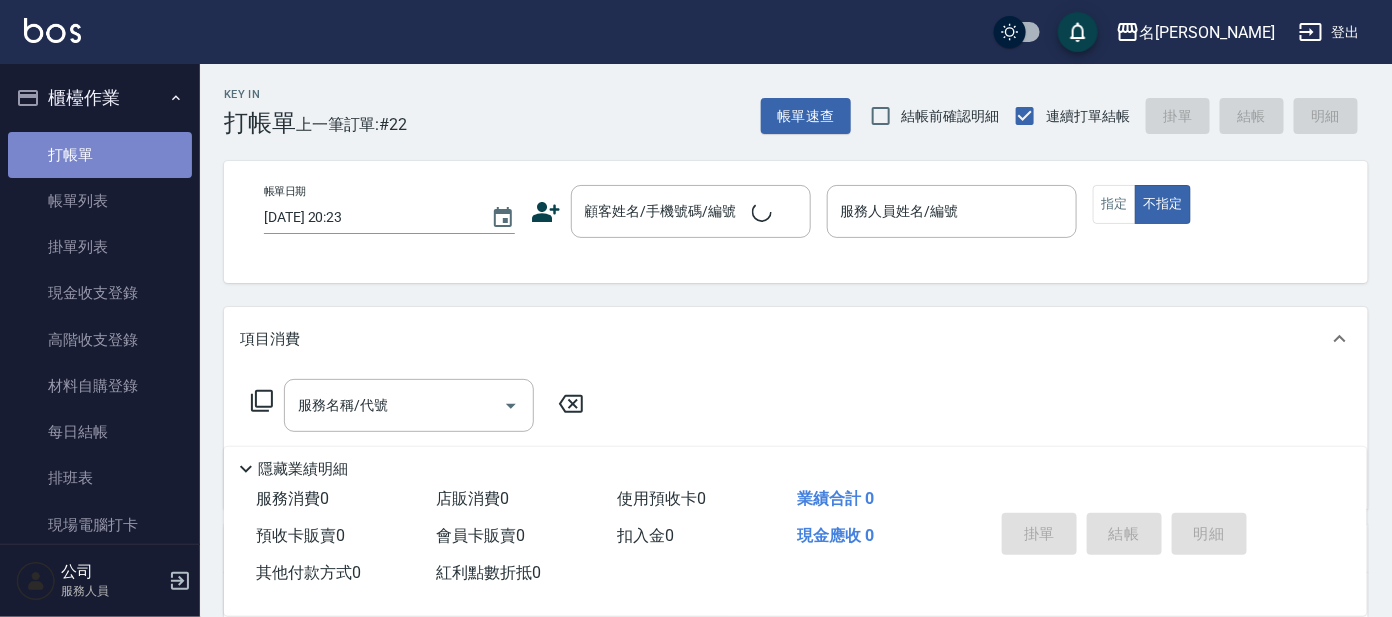 click on "打帳單" at bounding box center [100, 155] 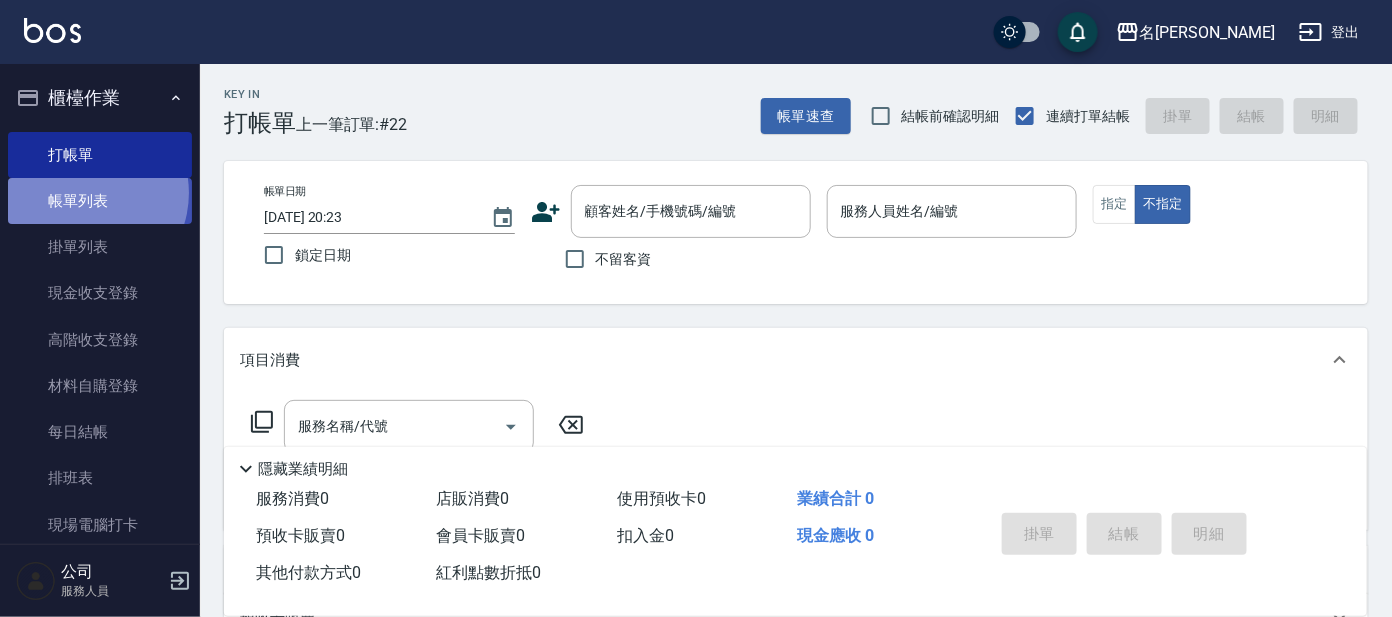 click on "帳單列表" at bounding box center [100, 201] 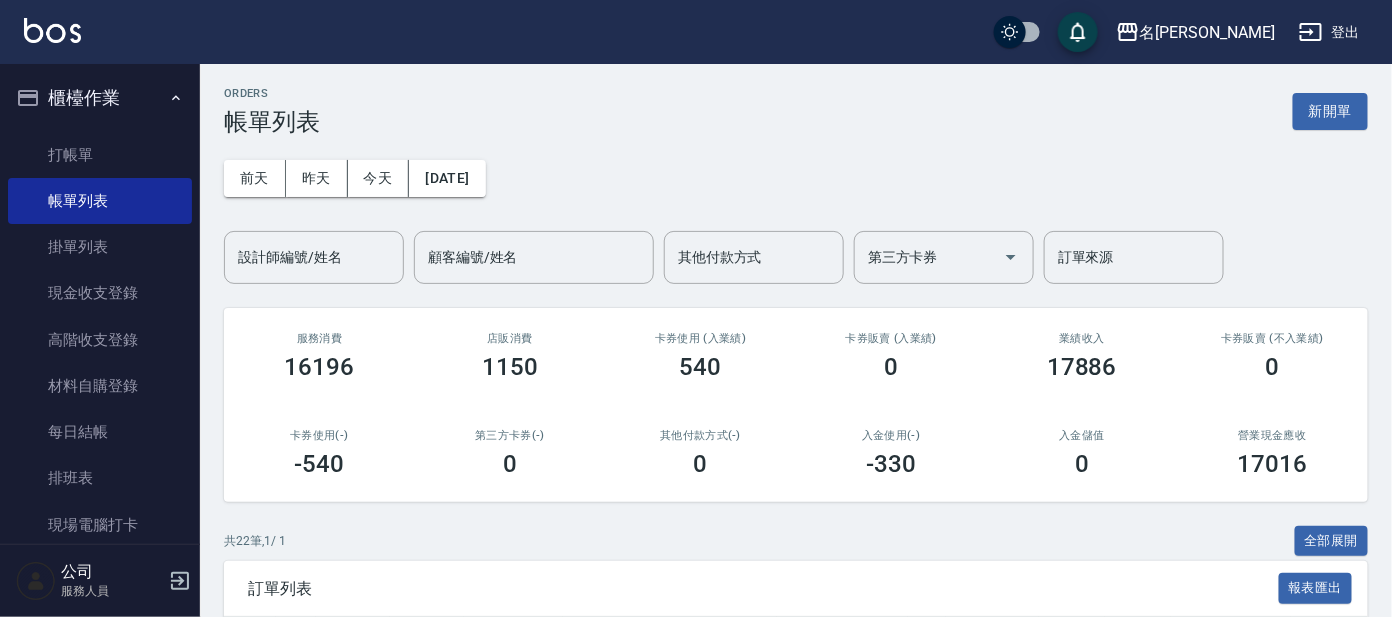 scroll, scrollTop: 0, scrollLeft: 0, axis: both 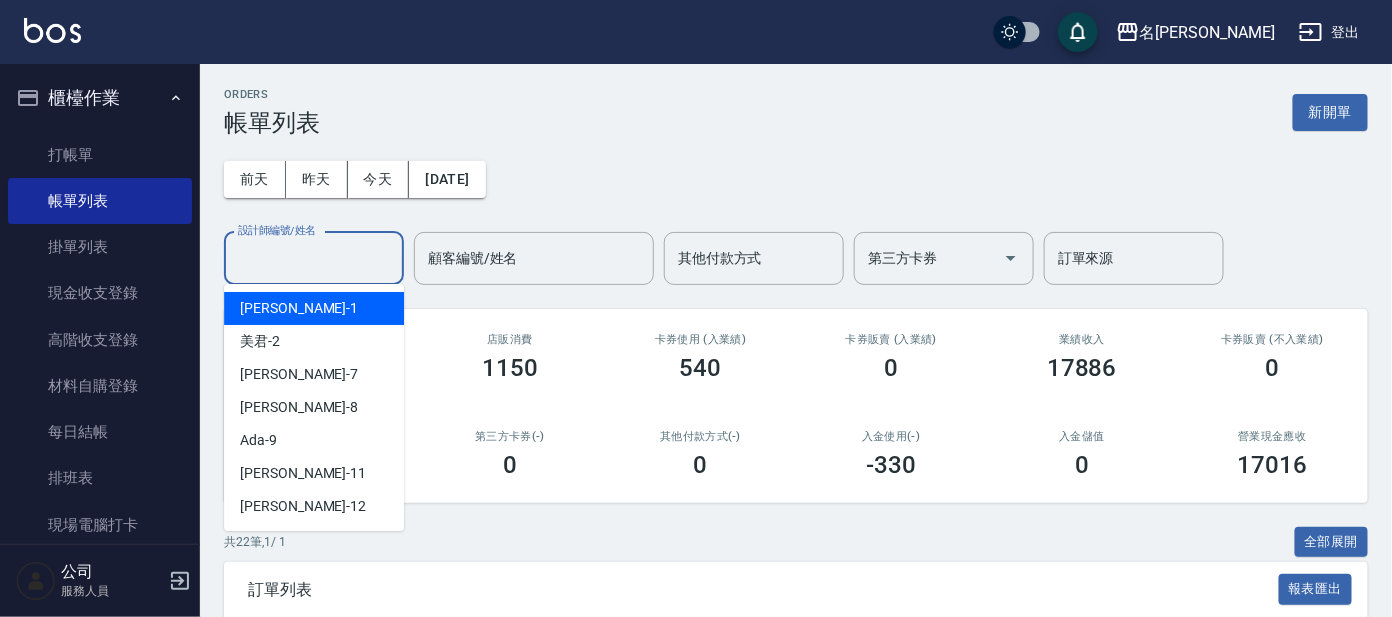 click on "設計師編號/姓名 設計師編號/姓名" at bounding box center (314, 258) 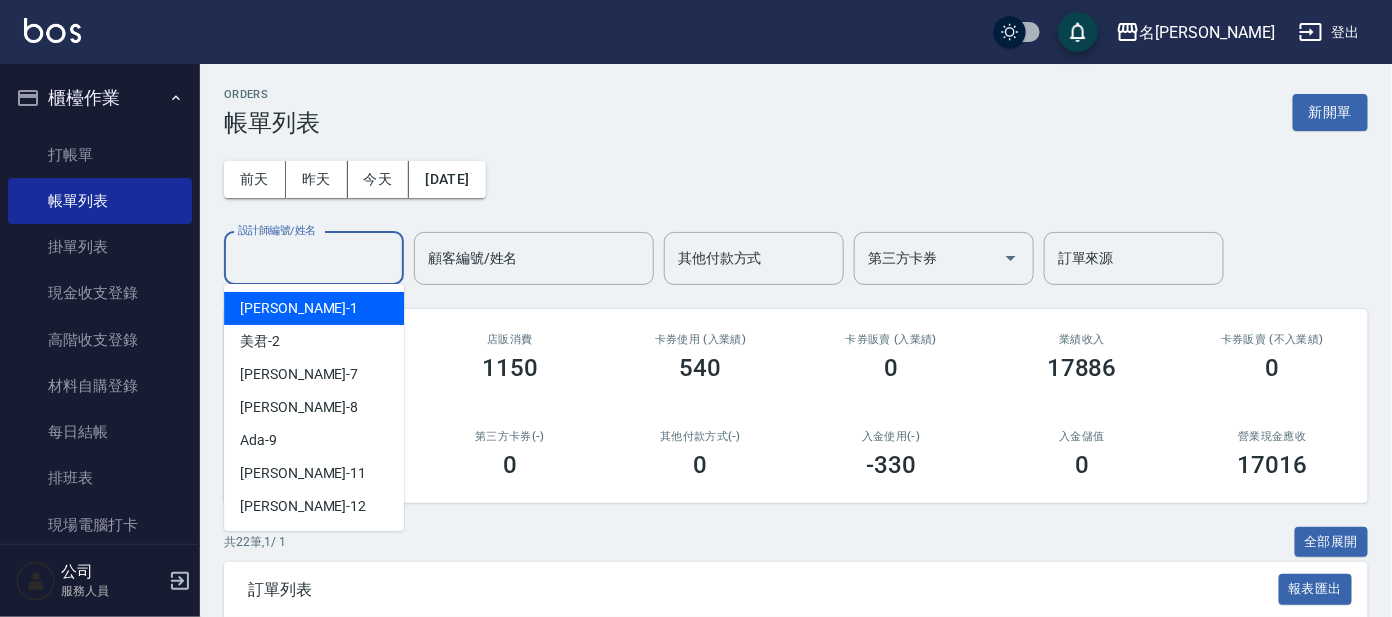 click on "宥里 -1" at bounding box center [314, 308] 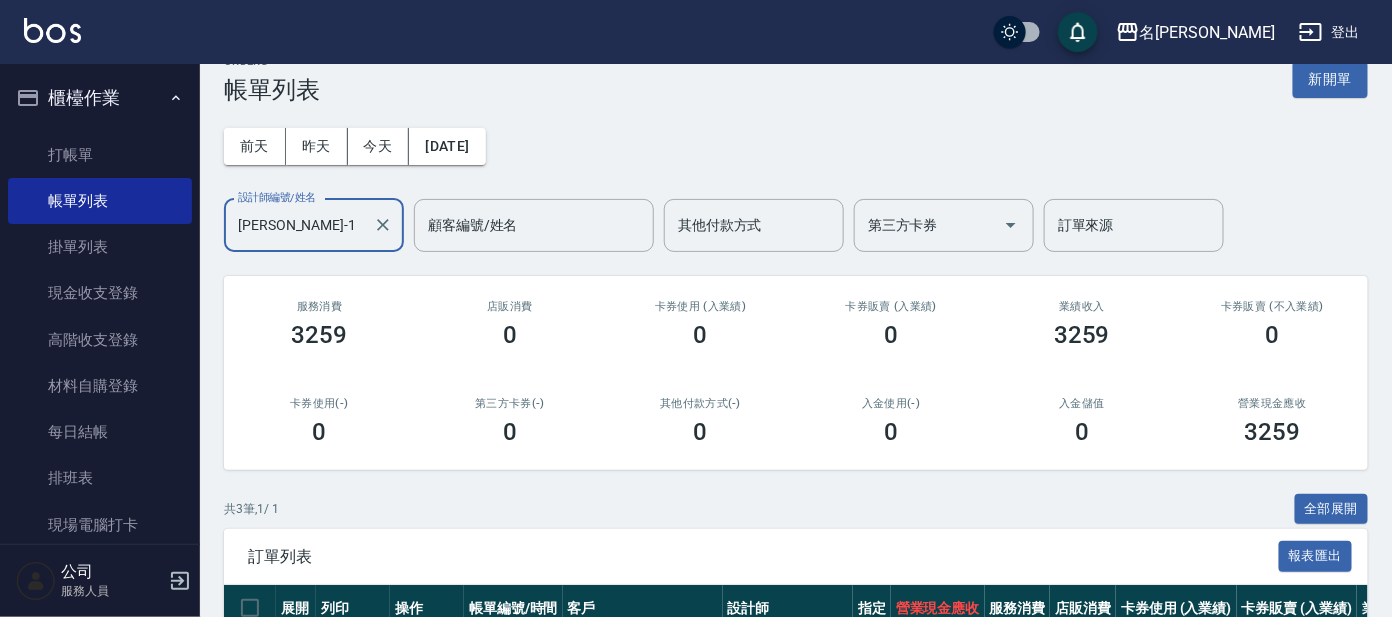 scroll, scrollTop: 0, scrollLeft: 0, axis: both 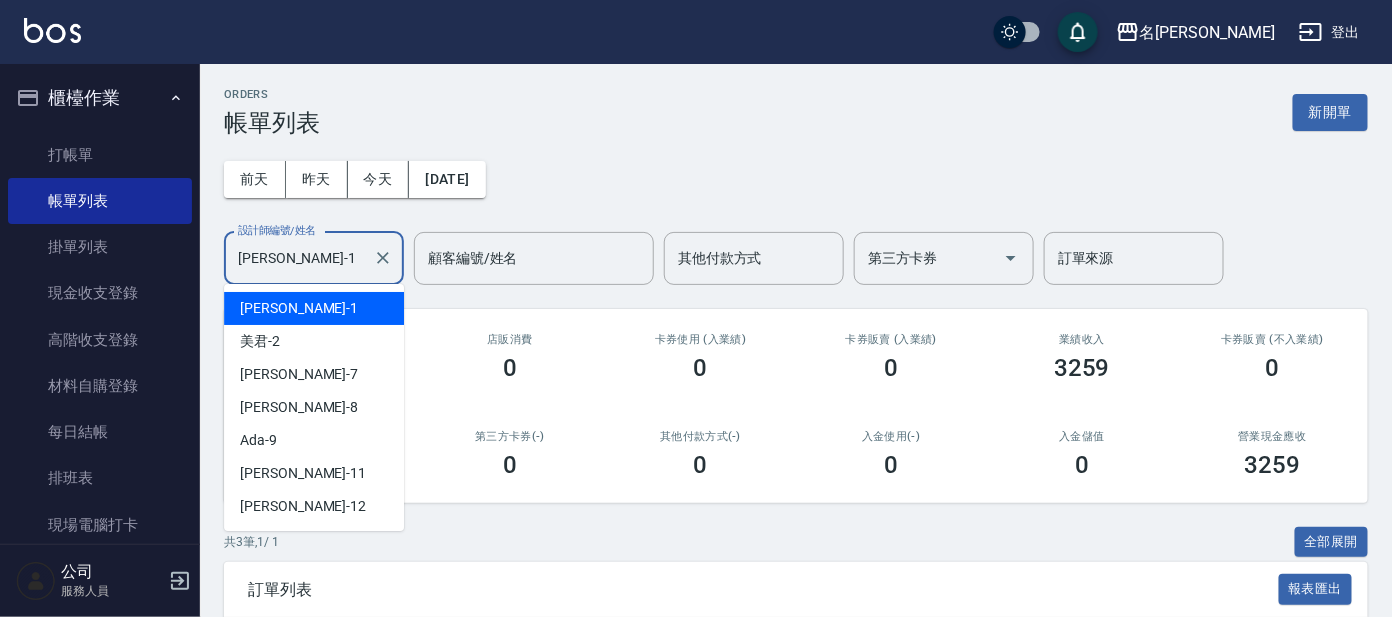 click on "[PERSON_NAME]-1" at bounding box center [299, 258] 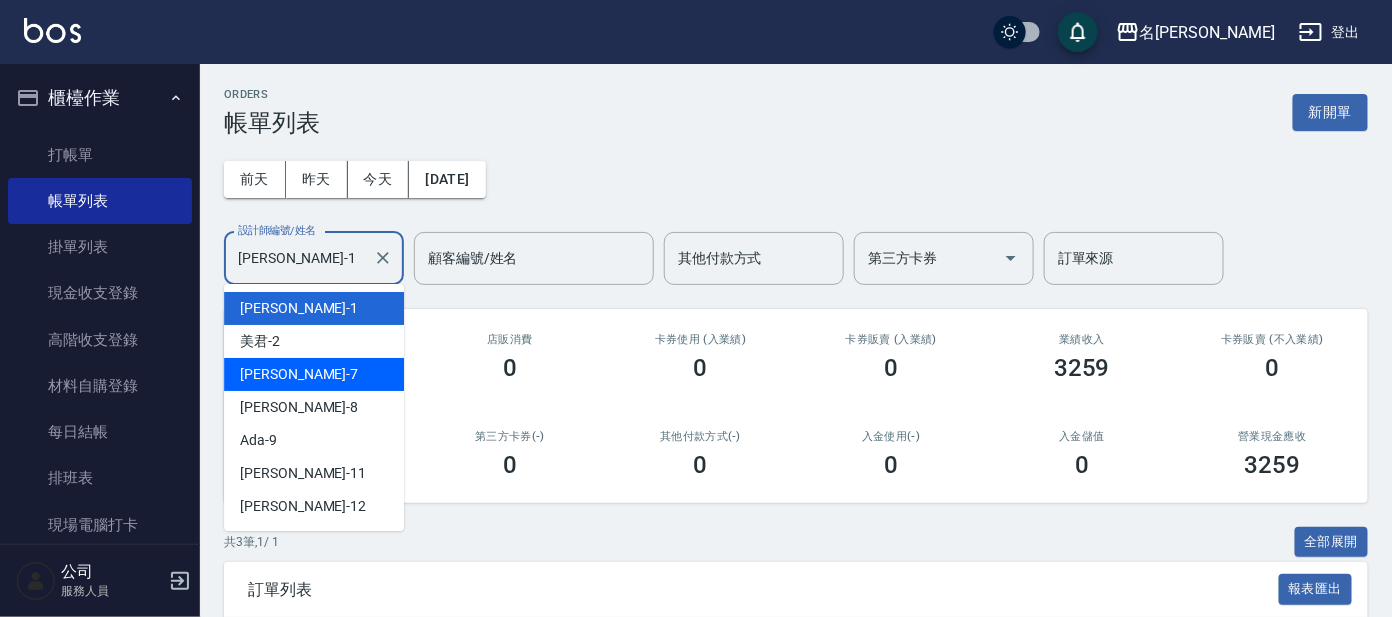 click on "小鳳 -7" at bounding box center (314, 374) 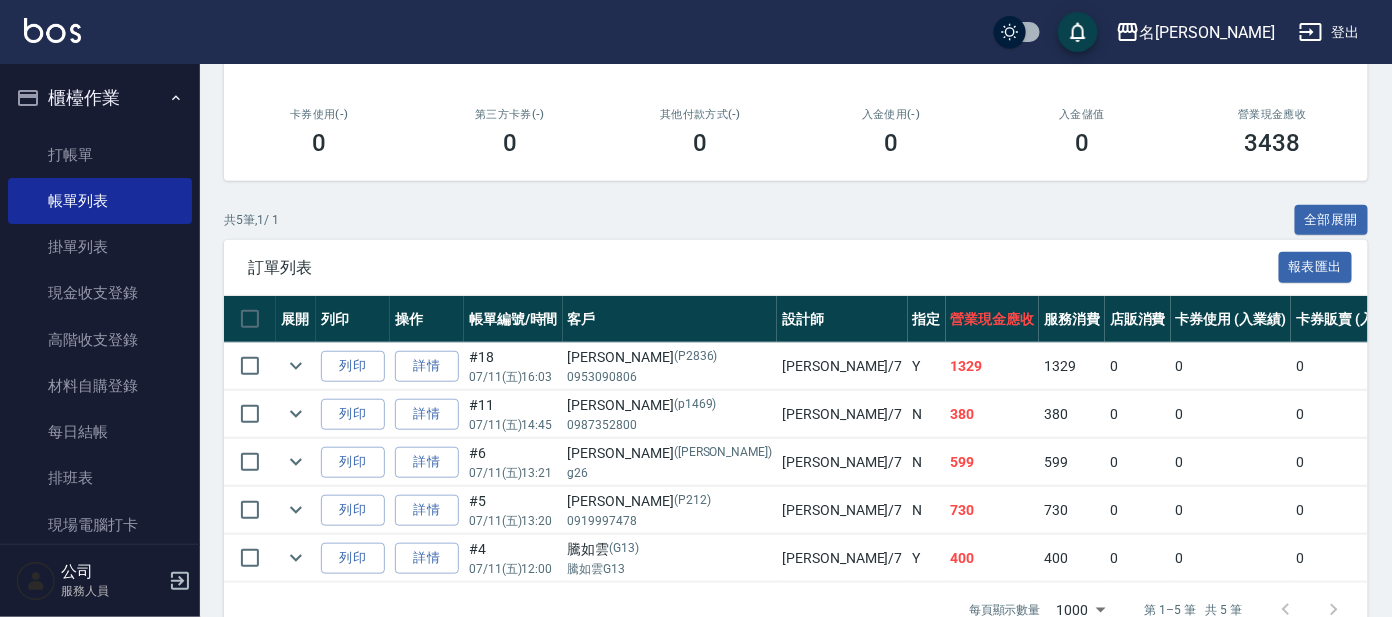scroll, scrollTop: 383, scrollLeft: 0, axis: vertical 